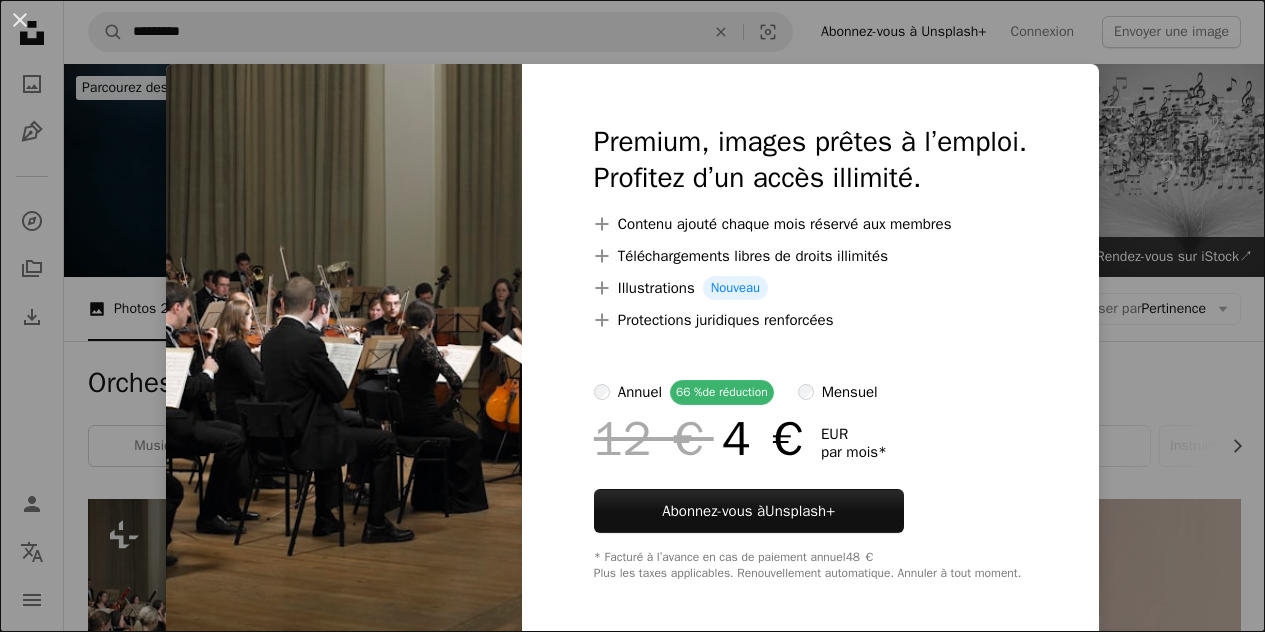 scroll, scrollTop: 420, scrollLeft: 0, axis: vertical 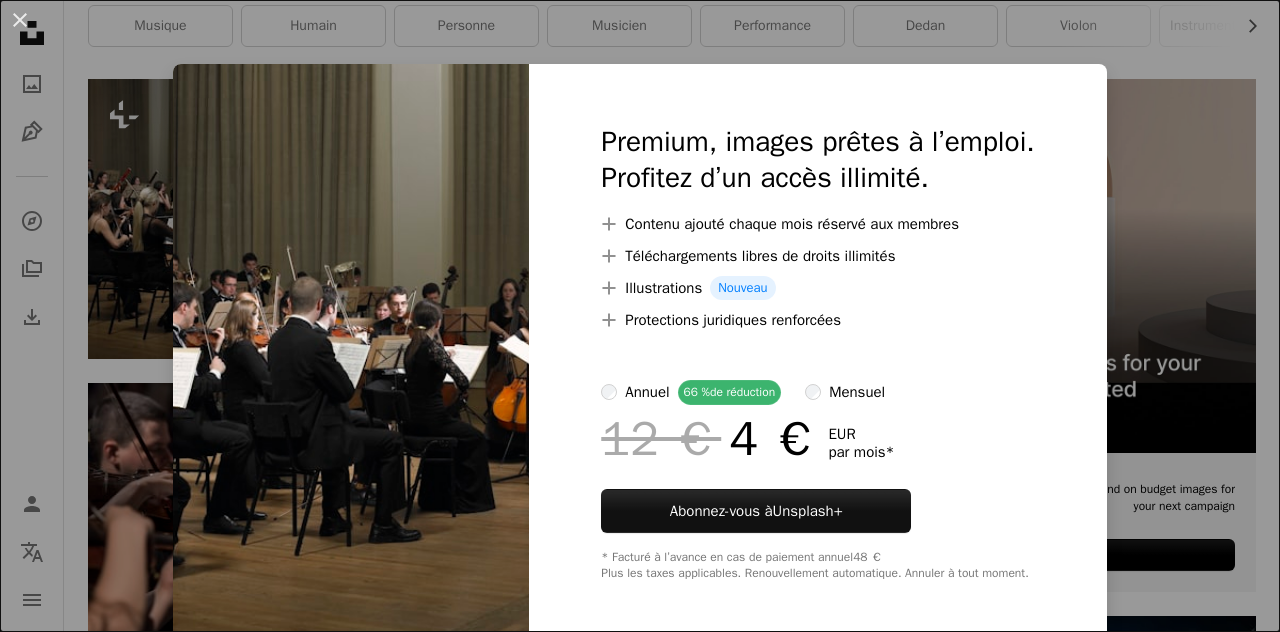 click on "An X shape Premium, images prêtes à l’emploi. Profitez d’un accès illimité. A plus sign Contenu ajouté chaque mois réservé aux membres A plus sign Téléchargements libres de droits illimités A plus sign Illustrations  Nouveau A plus sign Protections juridiques renforcées annuel 66 %  de réduction mensuel 12 €   4 € EUR par mois * Abonnez-vous à  Unsplash+ * Facturé à l’avance en cas de paiement annuel  48 € Plus les taxes applicables. Renouvellement automatique. Annuler à tout moment." at bounding box center [640, 316] 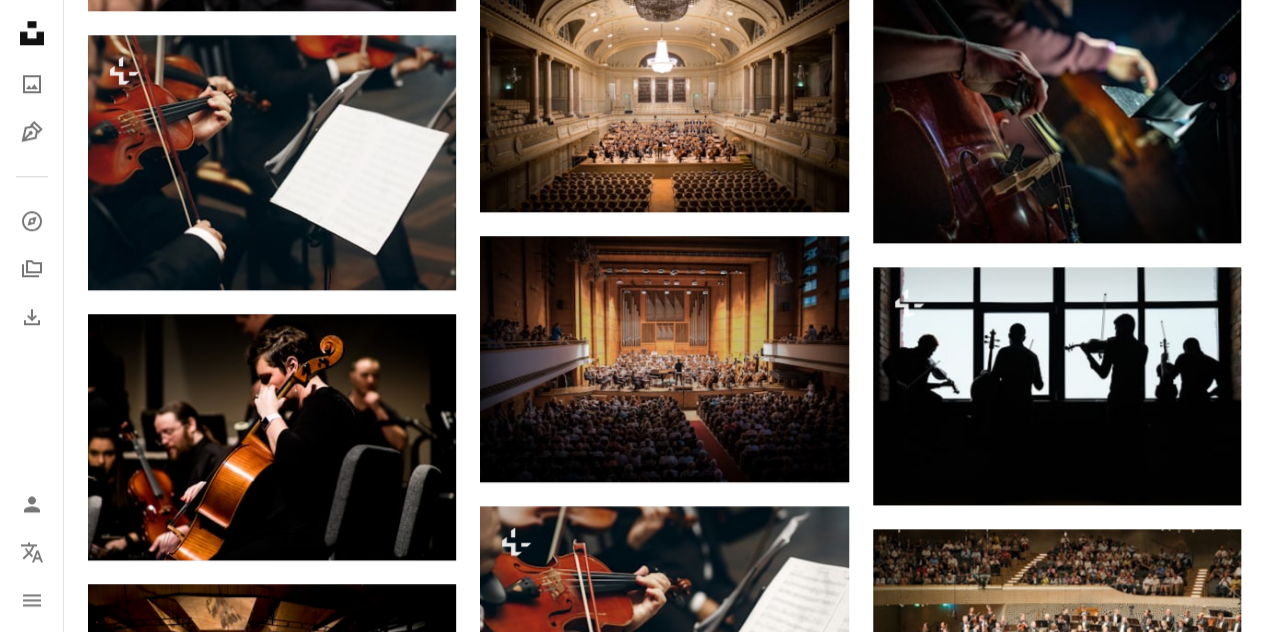 scroll, scrollTop: 1033, scrollLeft: 0, axis: vertical 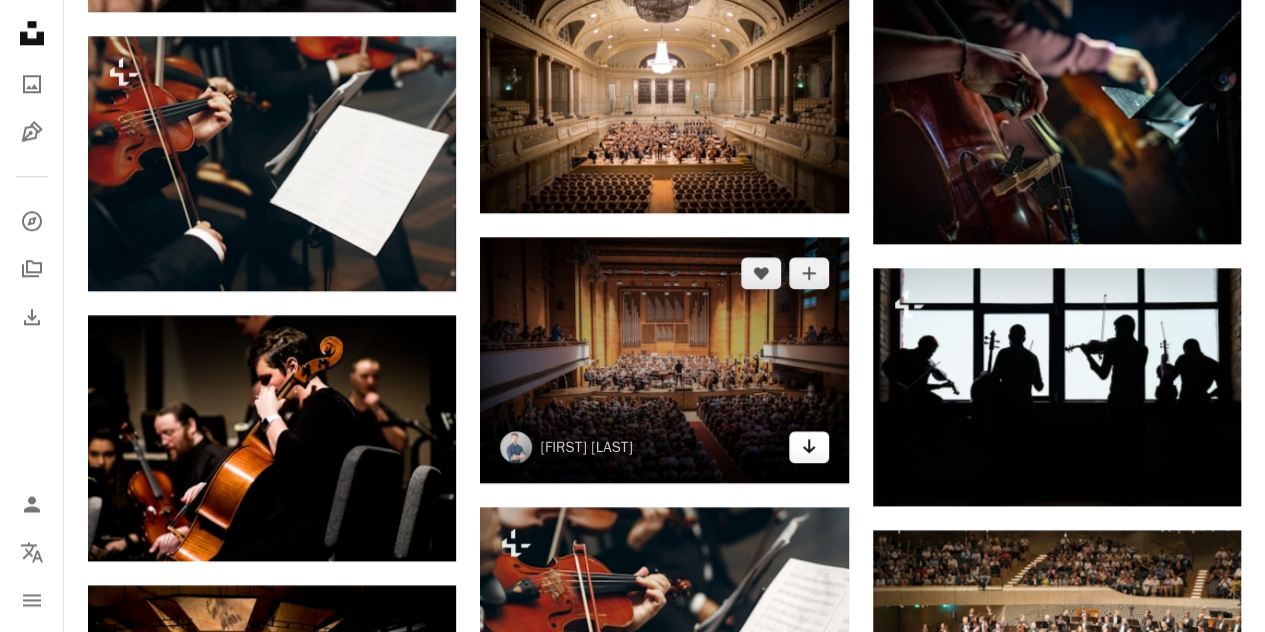click on "Arrow pointing down" at bounding box center [809, 447] 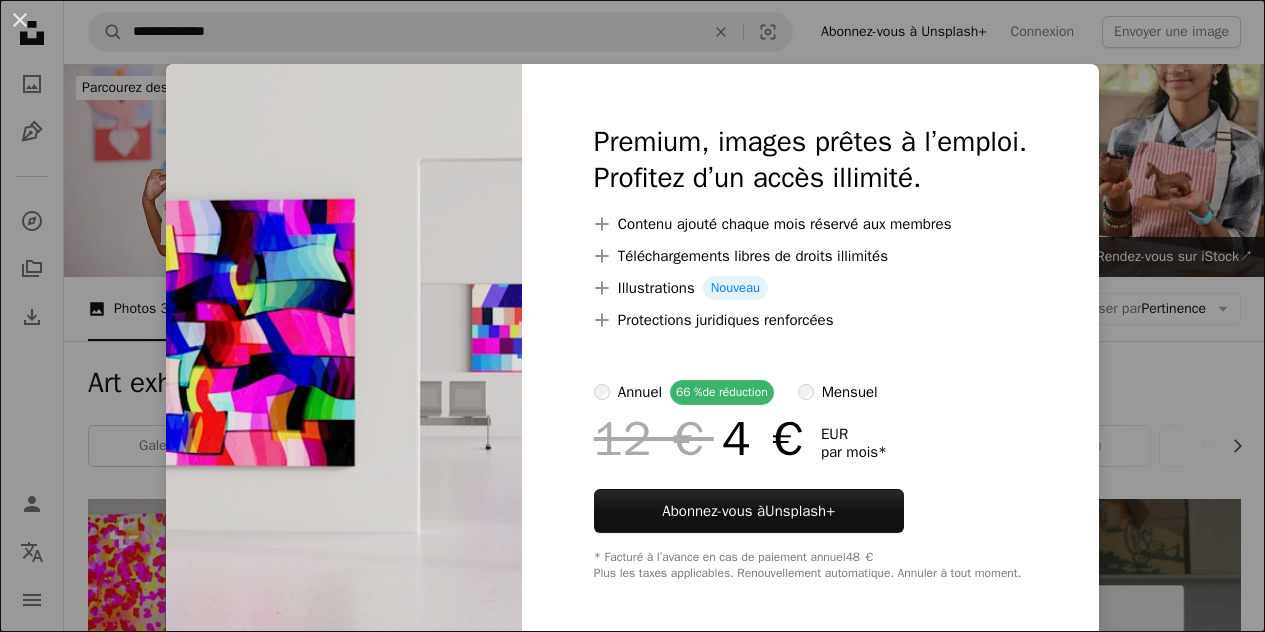 scroll, scrollTop: 231, scrollLeft: 0, axis: vertical 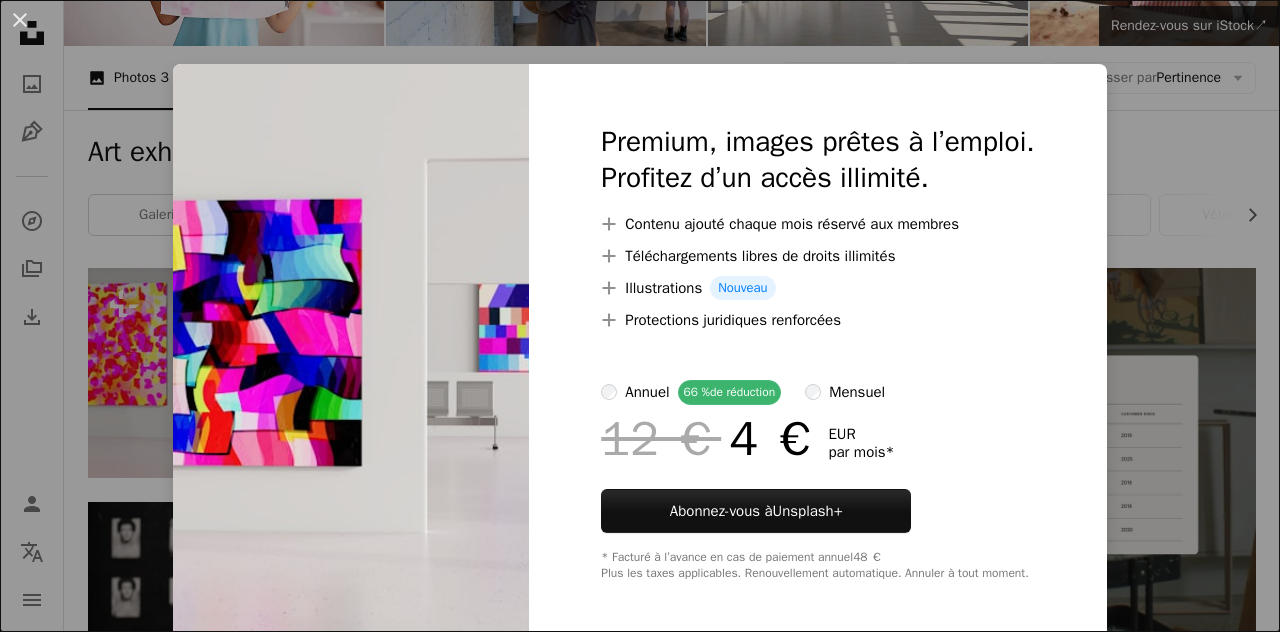 click on "An X shape Premium, images prêtes à l’emploi. Profitez d’un accès illimité. A plus sign Contenu ajouté chaque mois réservé aux membres A plus sign Téléchargements libres de droits illimités A plus sign Illustrations  Nouveau A plus sign Protections juridiques renforcées annuel 66 %  de réduction mensuel 12 €   4 € EUR par mois * Abonnez-vous à  Unsplash+ * Facturé à l’avance en cas de paiement annuel  48 € Plus les taxes applicables. Renouvellement automatique. Annuler à tout moment." at bounding box center (640, 316) 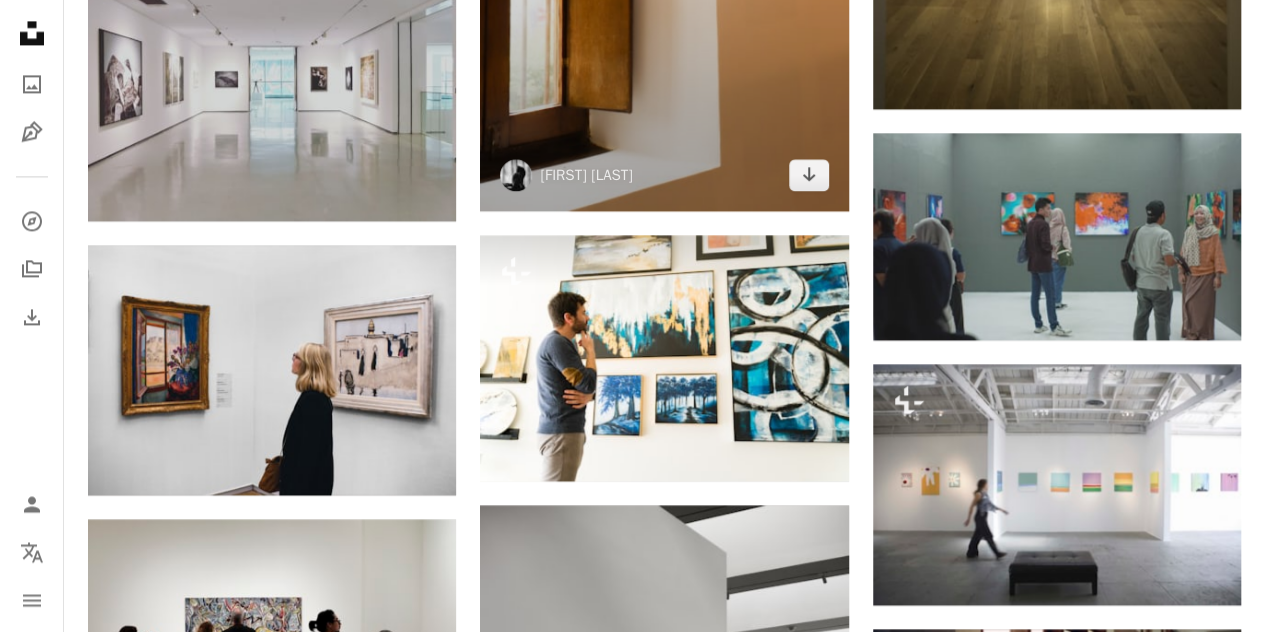 scroll, scrollTop: 1479, scrollLeft: 0, axis: vertical 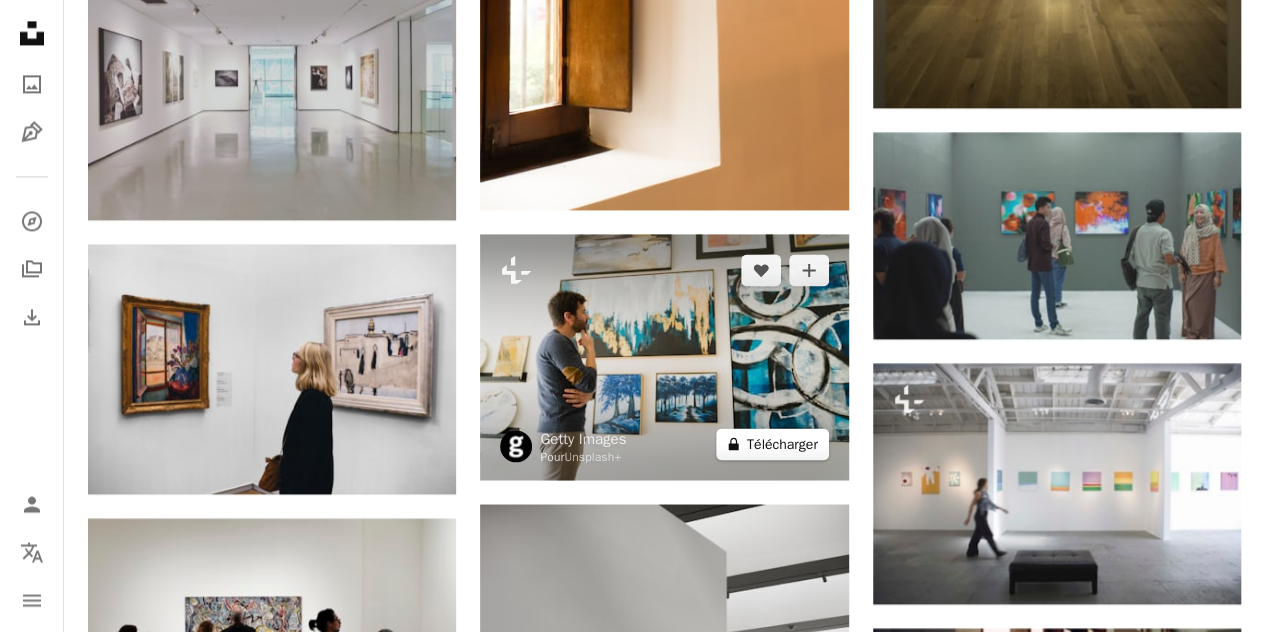 click on "A lock Télécharger" at bounding box center (772, 444) 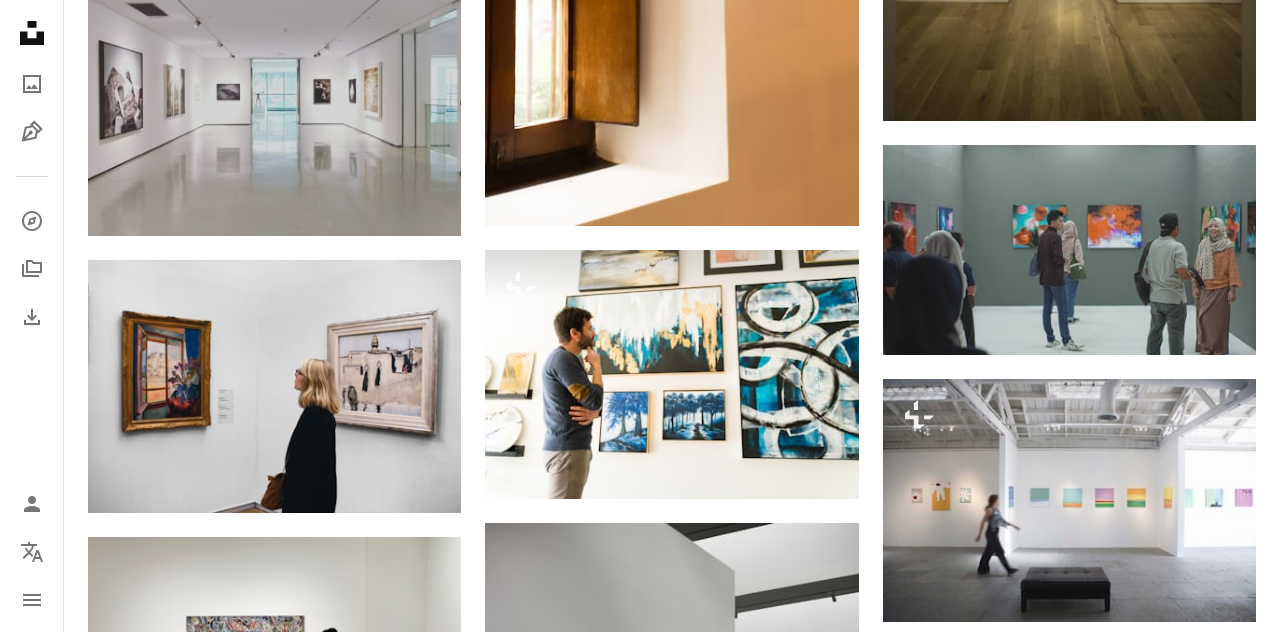 click on "An X shape Premium, images prêtes à l’emploi. Profitez d’un accès illimité. A plus sign Contenu ajouté chaque mois réservé aux membres A plus sign Téléchargements libres de droits illimités A plus sign Illustrations  Nouveau A plus sign Protections juridiques renforcées annuel 66 %  de réduction mensuel 12 €   4 € EUR par mois * Abonnez-vous à  Unsplash+ * Facturé à l’avance en cas de paiement annuel  48 € Plus les taxes applicables. Renouvellement automatique. Annuler à tout moment." at bounding box center [640, 2907] 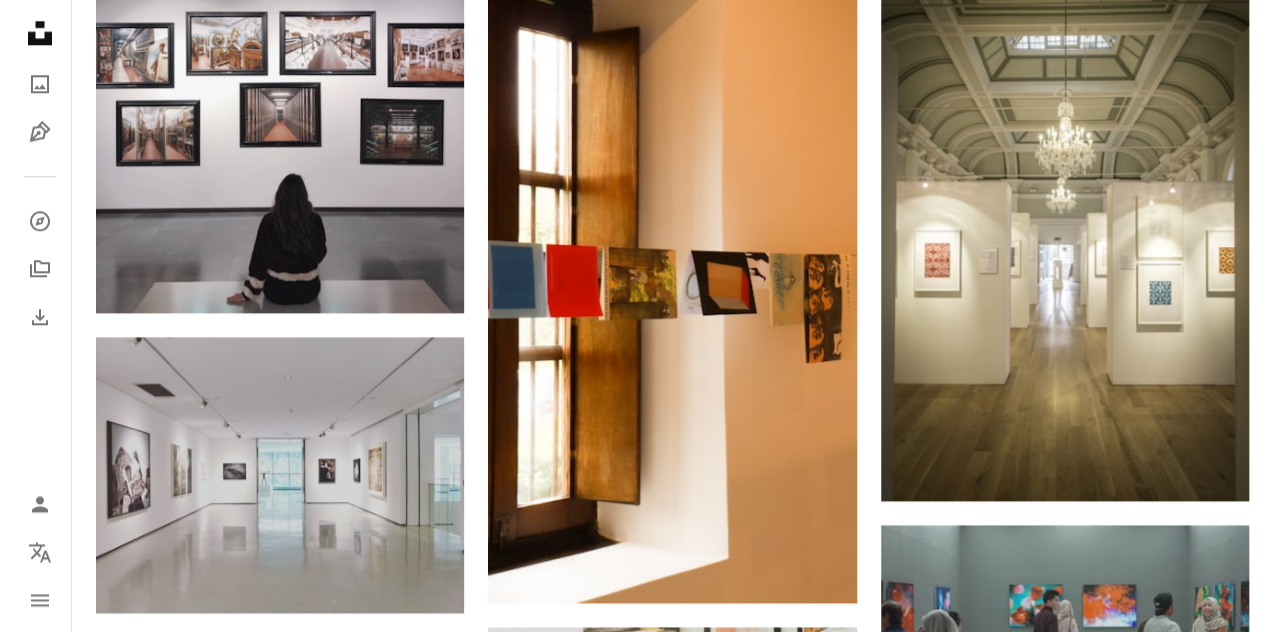 scroll, scrollTop: 1083, scrollLeft: 0, axis: vertical 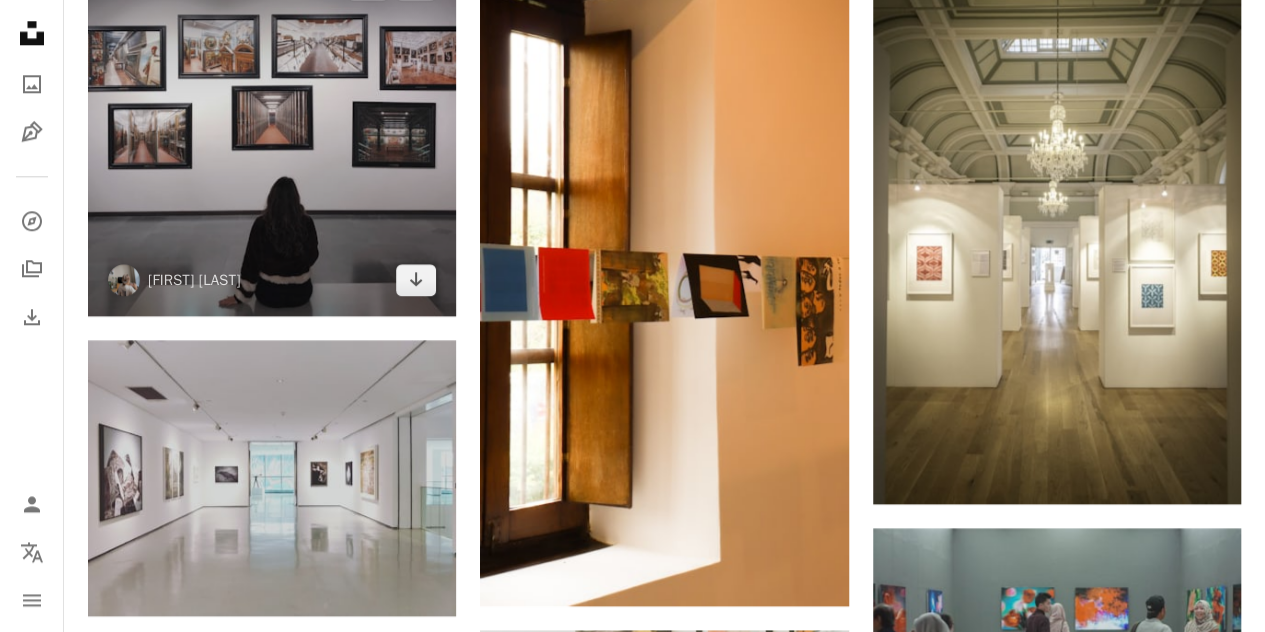 click at bounding box center (272, 132) 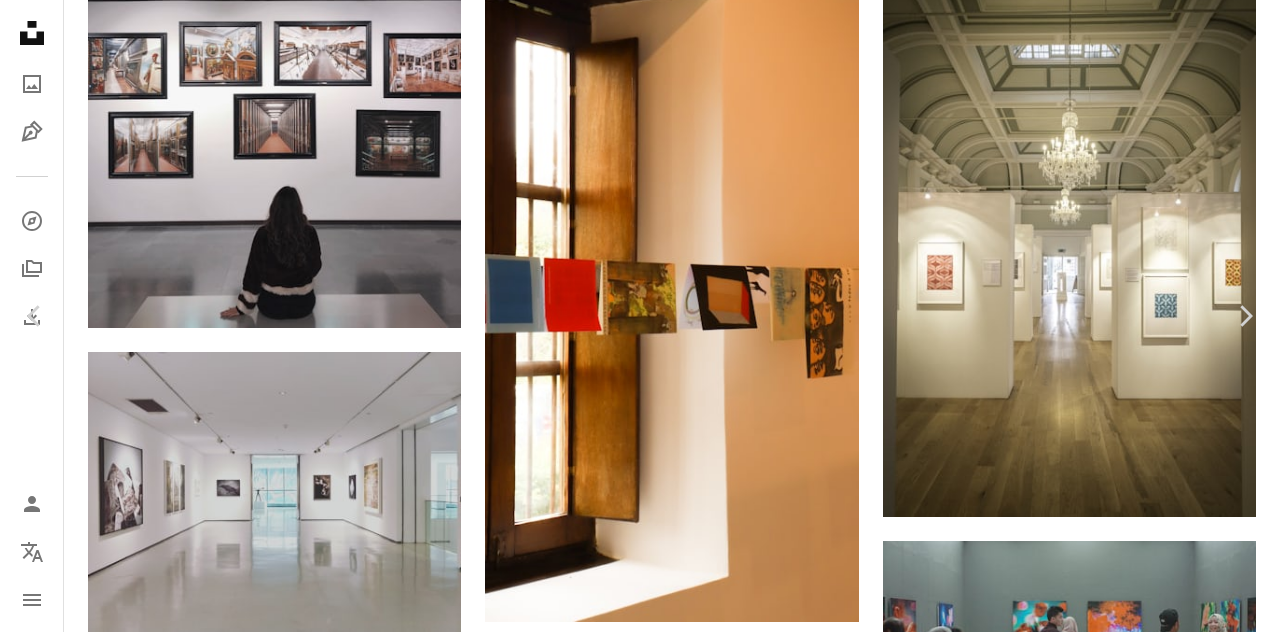 click on "Télécharger gratuitement" at bounding box center (1048, 3034) 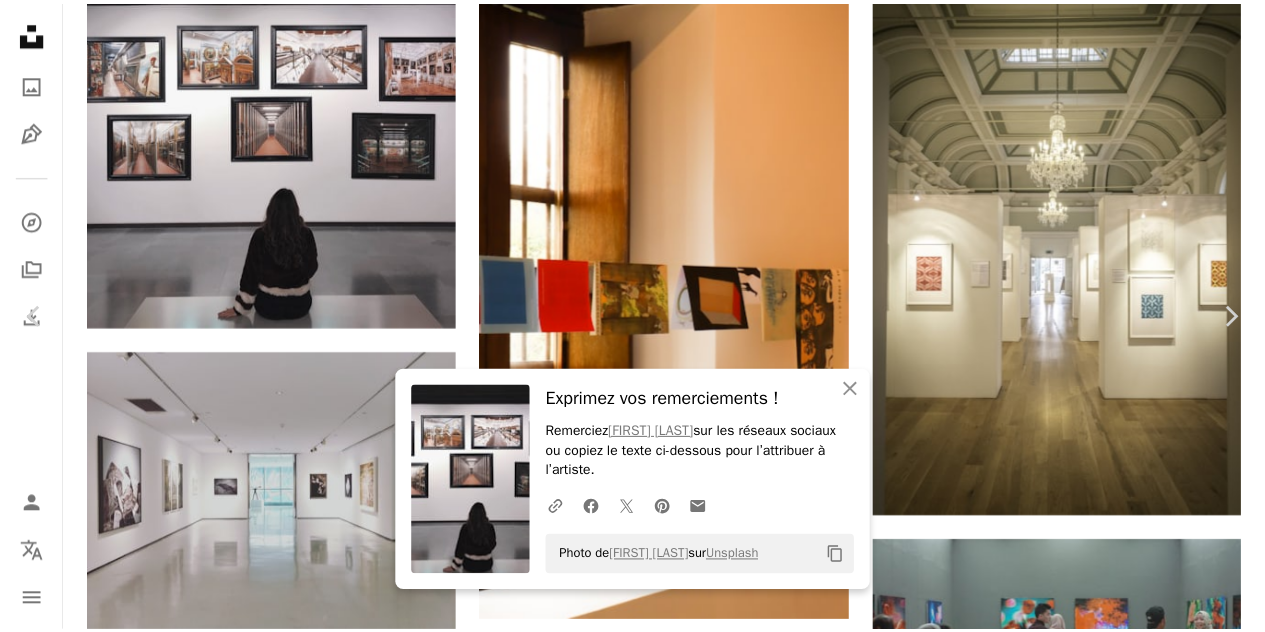 scroll, scrollTop: 237, scrollLeft: 0, axis: vertical 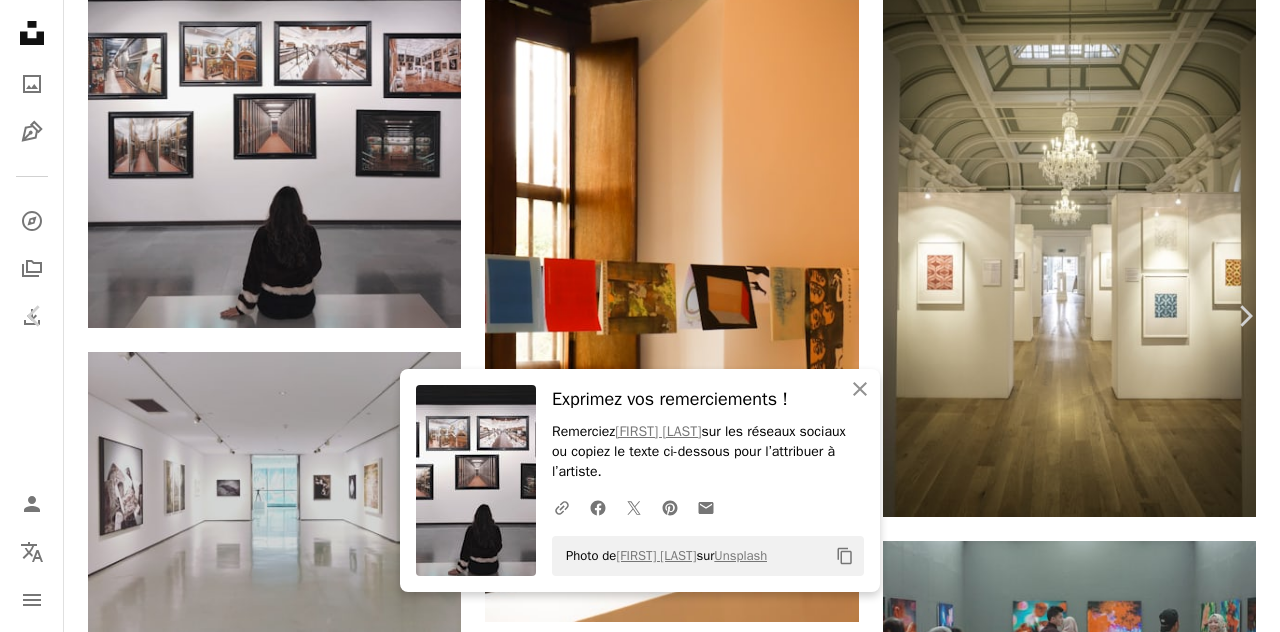 click on "An X shape" at bounding box center (20, 20) 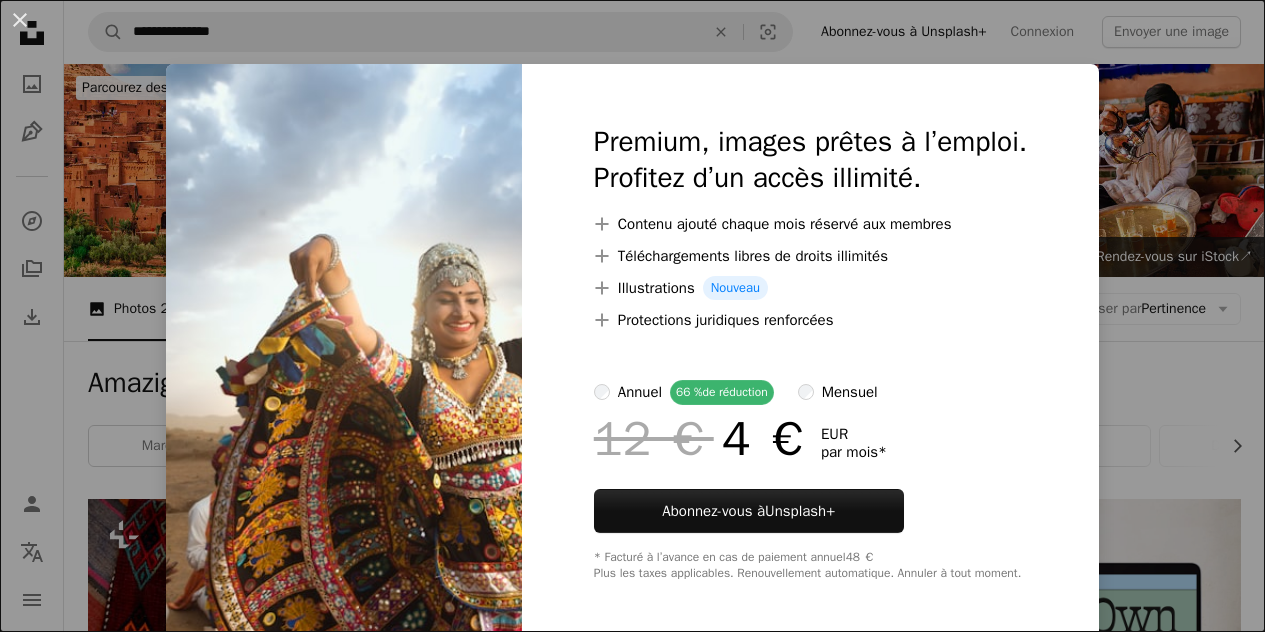 scroll, scrollTop: 808, scrollLeft: 0, axis: vertical 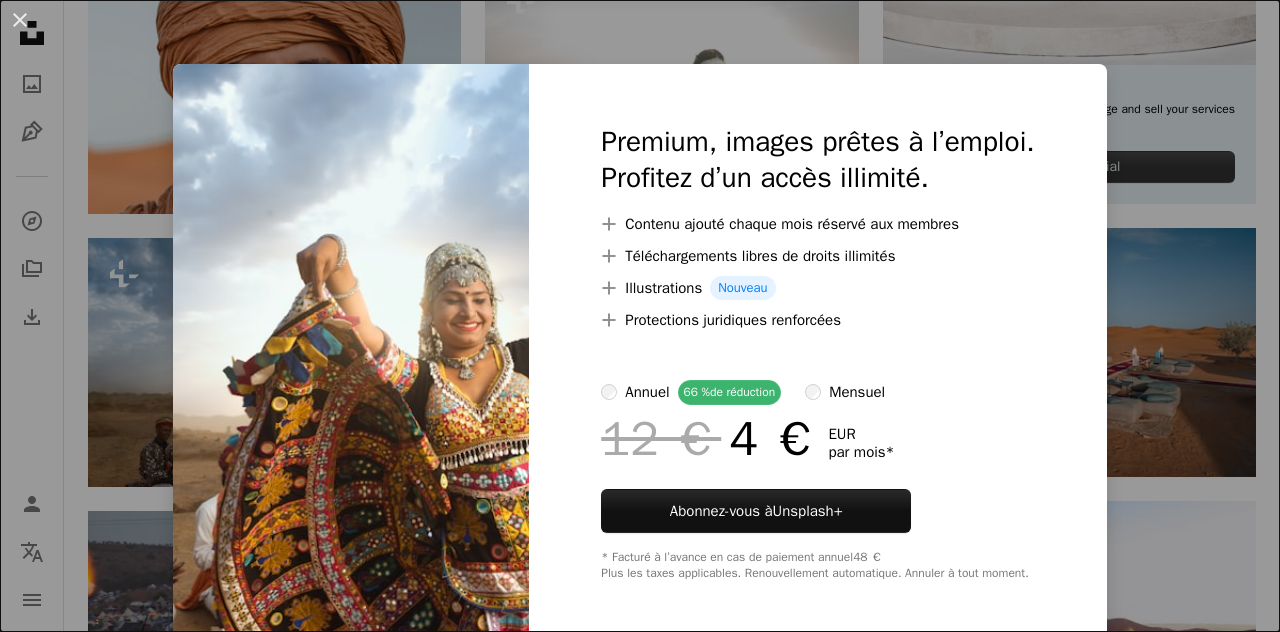 click on "An X shape Premium, images prêtes à l’emploi. Profitez d’un accès illimité. A plus sign Contenu ajouté chaque mois réservé aux membres A plus sign Téléchargements libres de droits illimités A plus sign Illustrations  Nouveau A plus sign Protections juridiques renforcées annuel 66 %  de réduction mensuel 12 €   4 € EUR par mois * Abonnez-vous à  Unsplash+ * Facturé à l’avance en cas de paiement annuel  48 € Plus les taxes applicables. Renouvellement automatique. Annuler à tout moment." at bounding box center [640, 316] 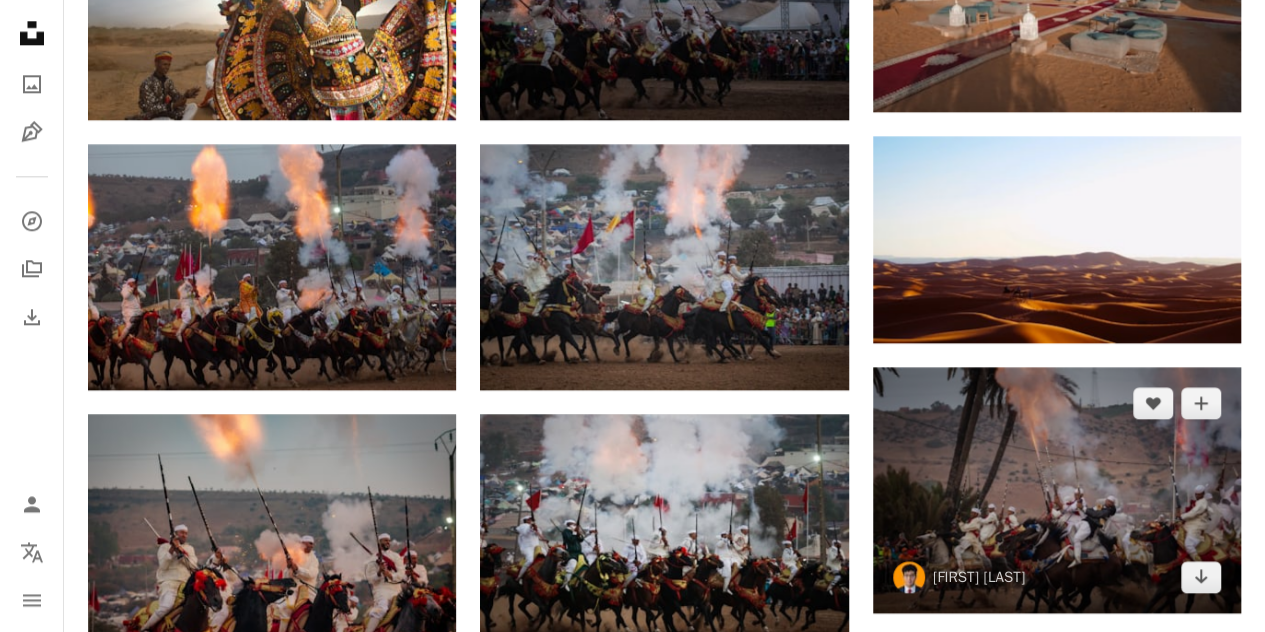 scroll, scrollTop: 1172, scrollLeft: 0, axis: vertical 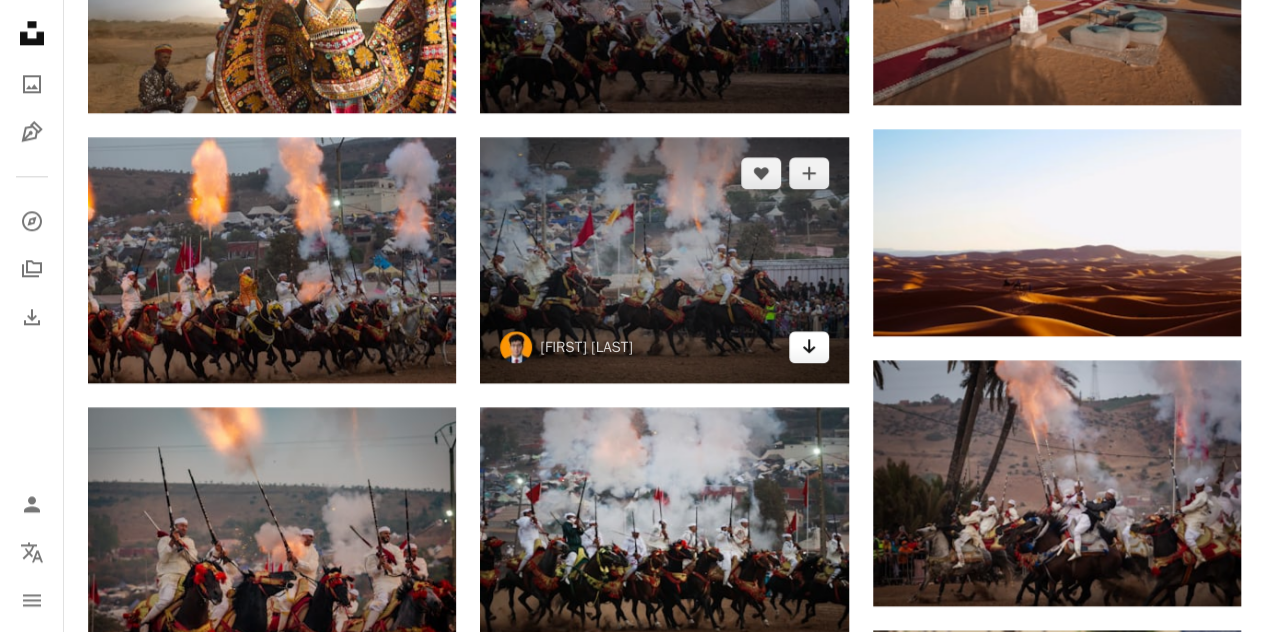 click on "Arrow pointing down" 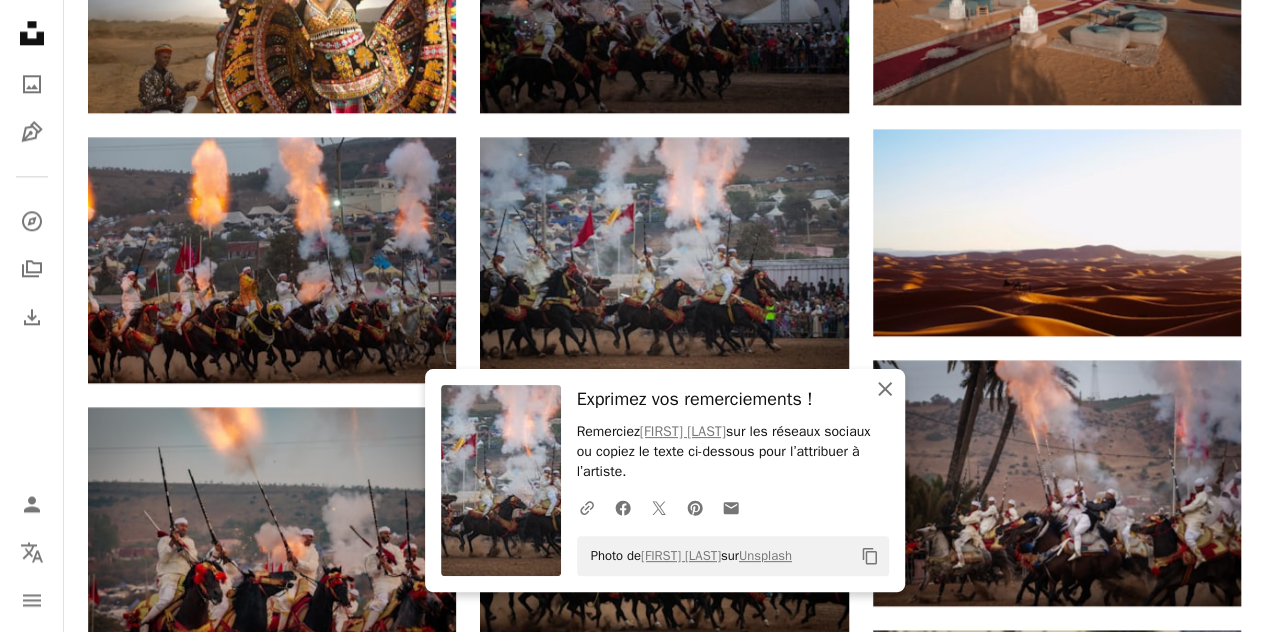 click on "An X shape" 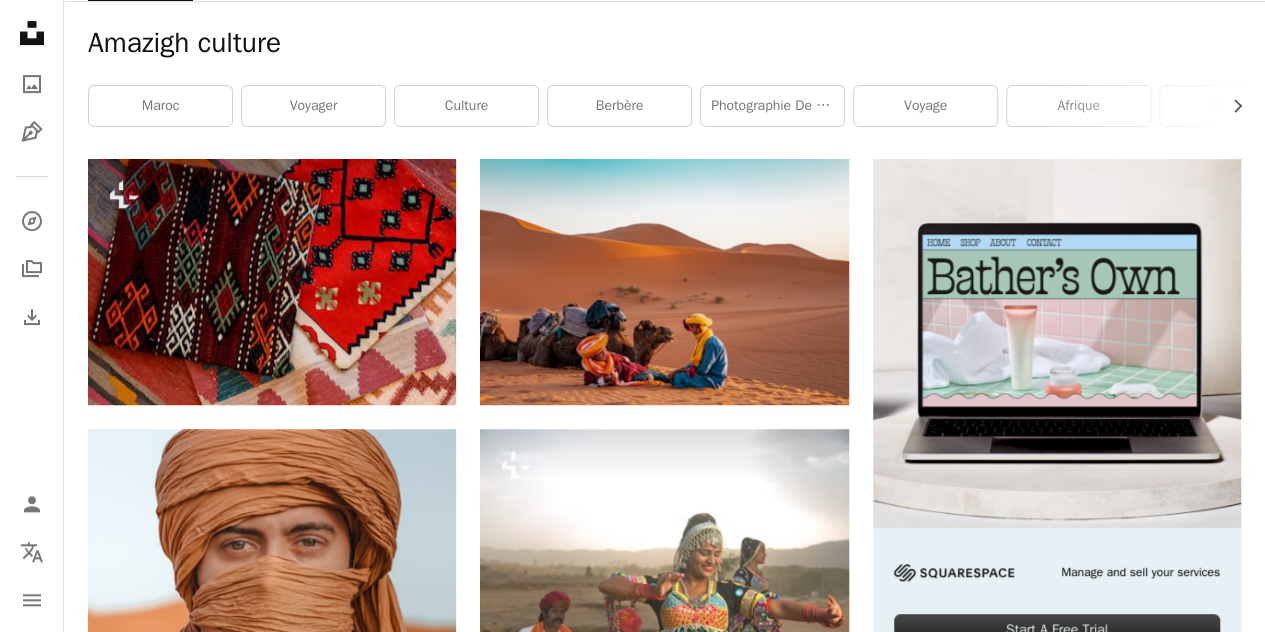scroll, scrollTop: 339, scrollLeft: 0, axis: vertical 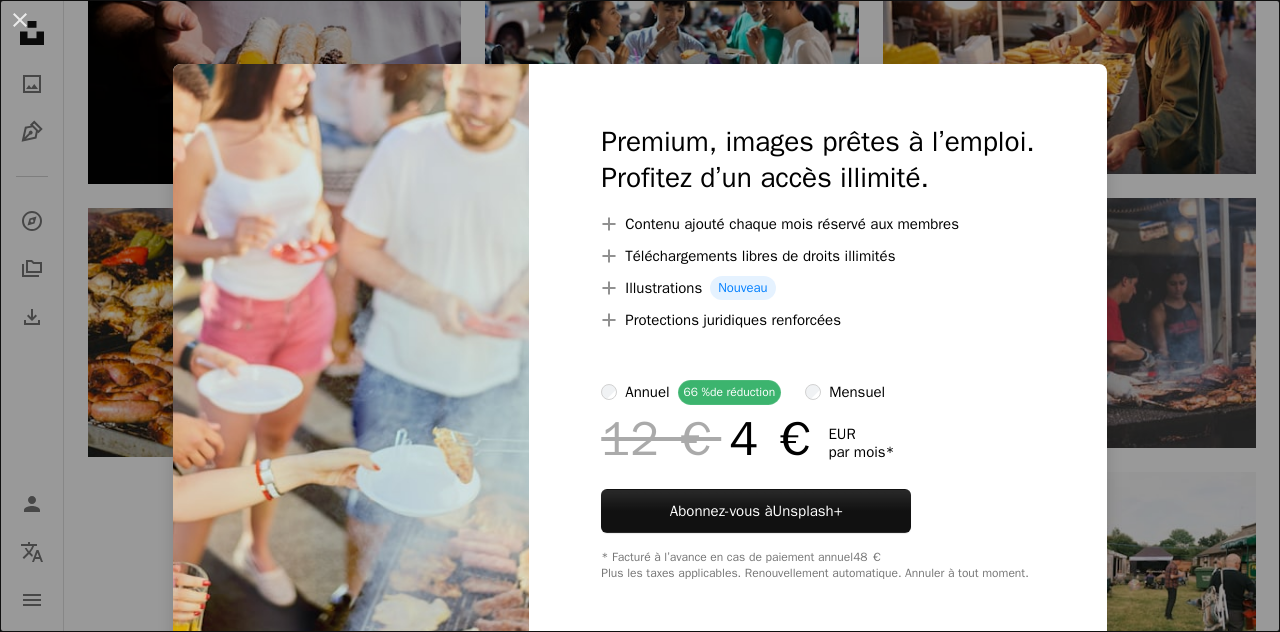 click on "An X shape Premium, images prêtes à l’emploi. Profitez d’un accès illimité. A plus sign Contenu ajouté chaque mois réservé aux membres A plus sign Téléchargements libres de droits illimités A plus sign Illustrations  Nouveau A plus sign Protections juridiques renforcées annuel 66 %  de réduction mensuel 12 €   4 € EUR par mois * Abonnez-vous à  Unsplash+ * Facturé à l’avance en cas de paiement annuel  48 € Plus les taxes applicables. Renouvellement automatique. Annuler à tout moment." at bounding box center [640, 316] 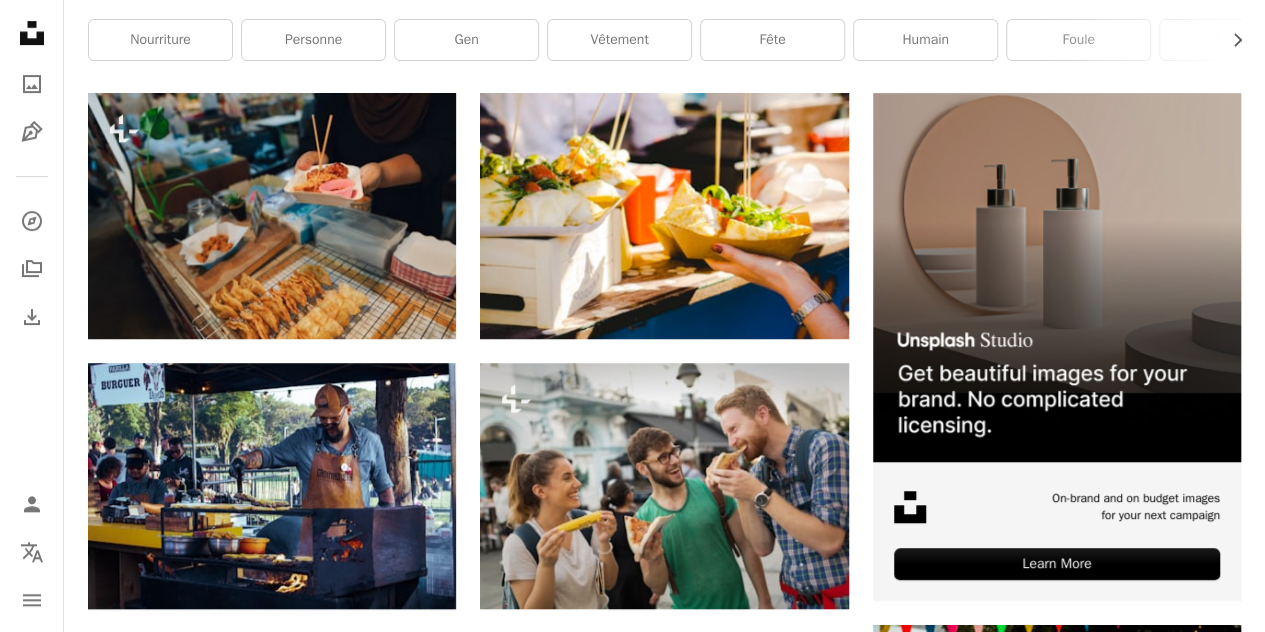 scroll, scrollTop: 405, scrollLeft: 0, axis: vertical 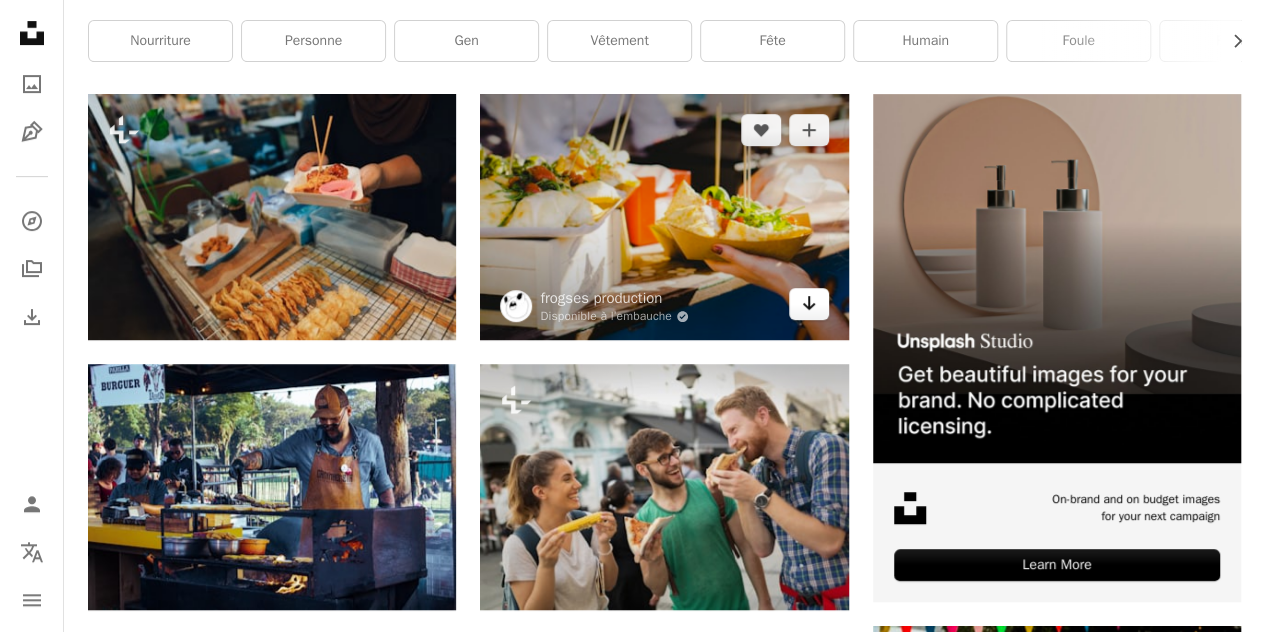 click on "Arrow pointing down" at bounding box center (809, 304) 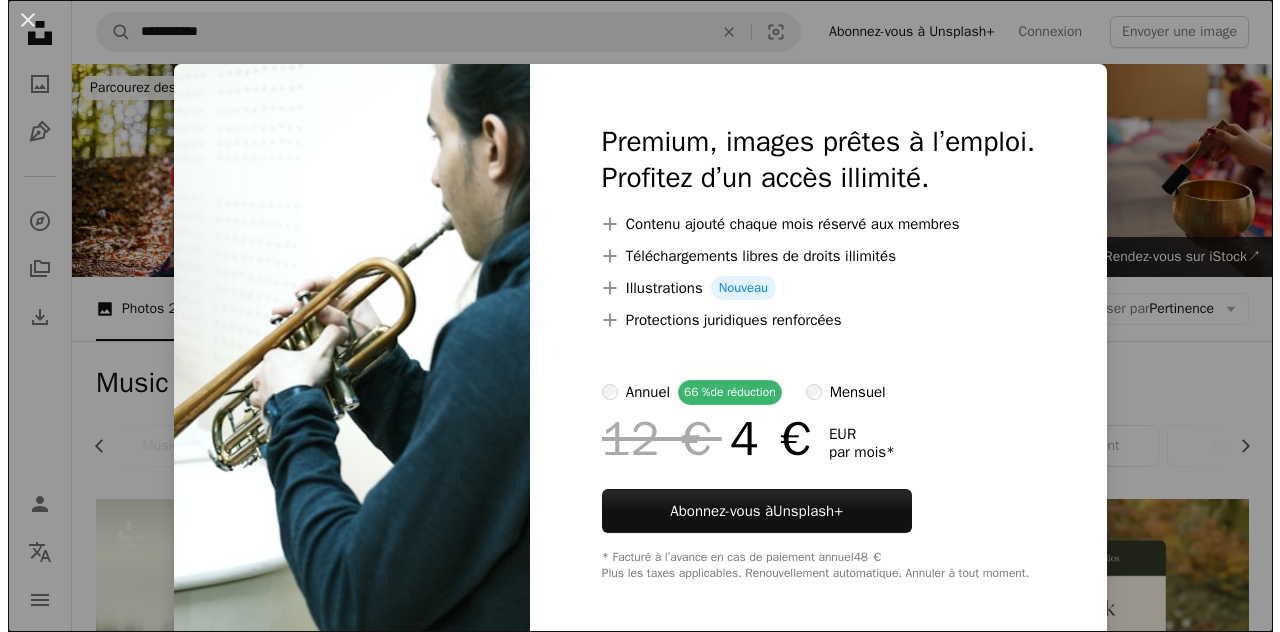 scroll, scrollTop: 2192, scrollLeft: 0, axis: vertical 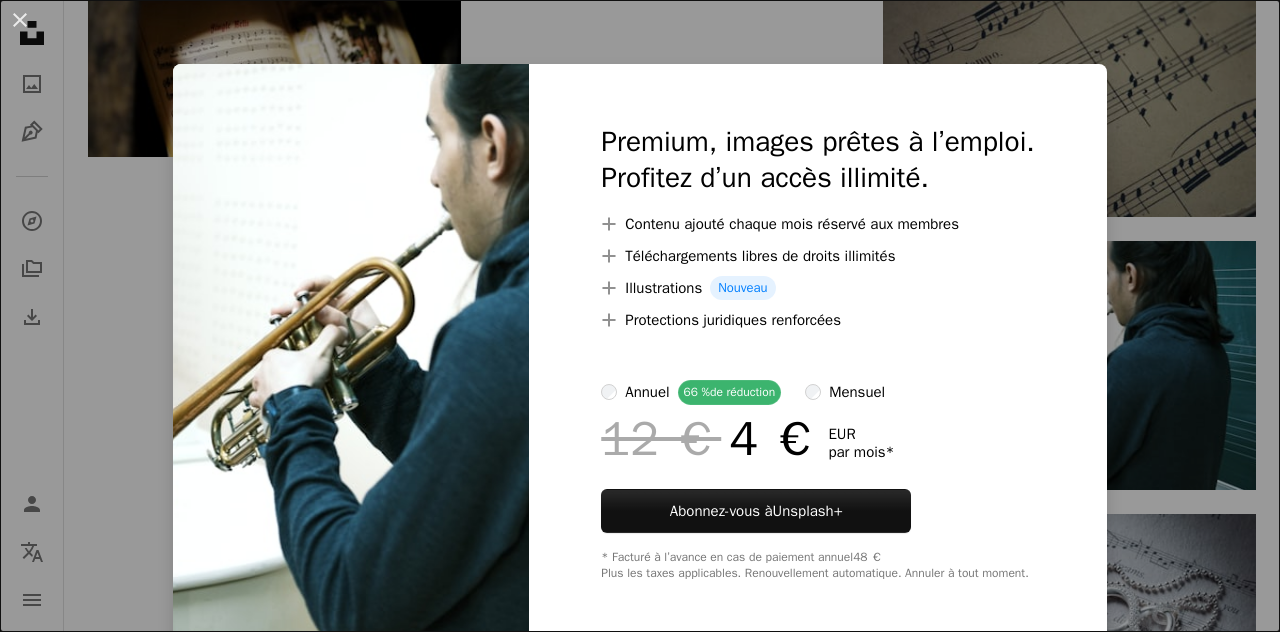 click on "An X shape Premium, images prêtes à l’emploi. Profitez d’un accès illimité. A plus sign Contenu ajouté chaque mois réservé aux membres A plus sign Téléchargements libres de droits illimités A plus sign Illustrations  Nouveau A plus sign Protections juridiques renforcées annuel 66 %  de réduction mensuel 12 €   4 € EUR par mois * Abonnez-vous à  Unsplash+ * Facturé à l’avance en cas de paiement annuel  48 € Plus les taxes applicables. Renouvellement automatique. Annuler à tout moment." at bounding box center (640, 316) 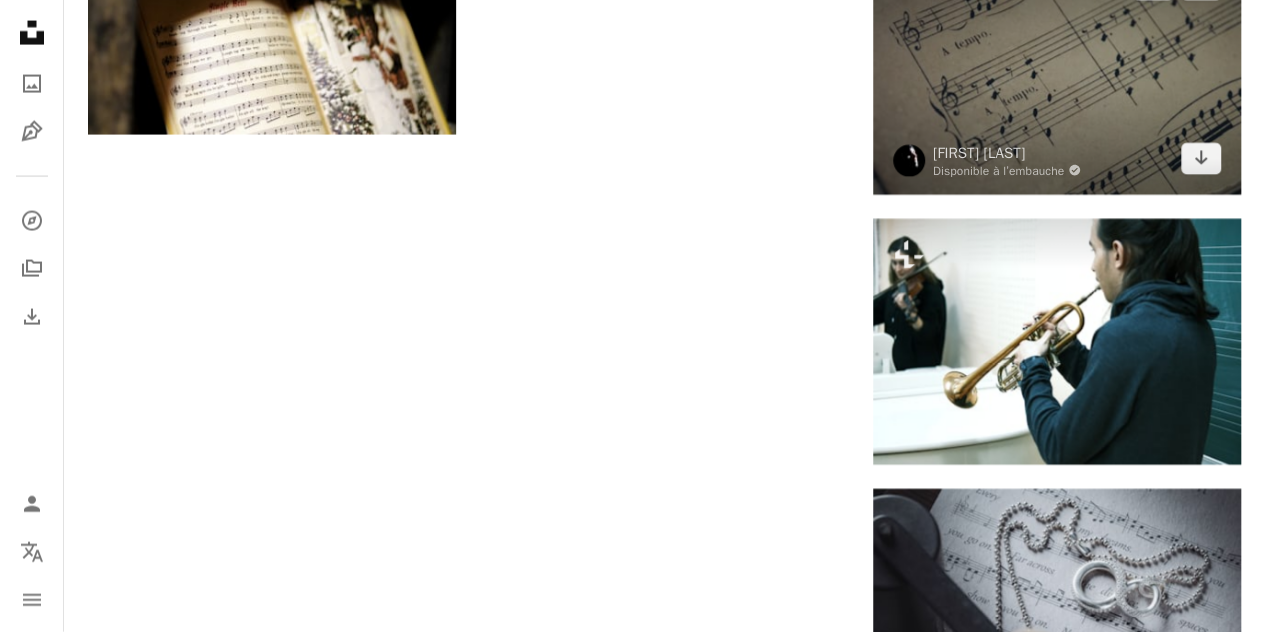 click at bounding box center [1057, 72] 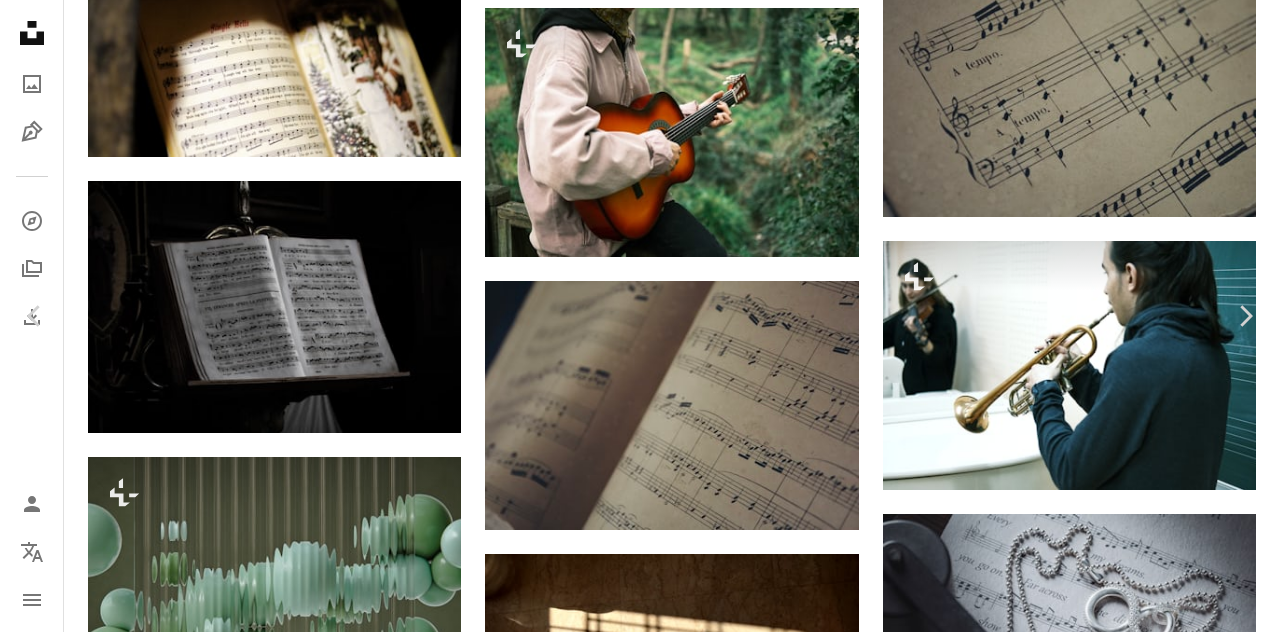 click on "An X shape Chevron left Chevron right [FIRST] [LAST] Disponible à l’embauche A checkmark inside of a circle A heart A plus sign Télécharger gratuitement Chevron down Zoom in Vues 173 767 Téléchargements 3 516 A forward-right arrow Partager Info icon Infos More Actions Calendar outlined Publiée le  [DATE] Camera Canon, EOS RP Safety Utilisation gratuite sous la  Licence Unsplash partition Partitions partitions de musique gris poteau électrique Images domaine public Parcourez des images premium sur iStock  |  - 20 % avec le code UNSPLASH20 Rendez-vous sur iStock  ↗ Images associées A heart A plus sign [FIRST] [LAST] Disponible à l’embauche A checkmark inside of a circle Arrow pointing down A heart A plus sign Curated Lifestyle Pour  Unsplash+ A lock Télécharger A heart A plus sign [FIRST] [LAST] Disponible à l’embauche A checkmark inside of a circle Arrow pointing down A heart A plus sign [FIRST] [LAST] Arrow pointing down A heart A plus sign A heart" at bounding box center [640, 3849] 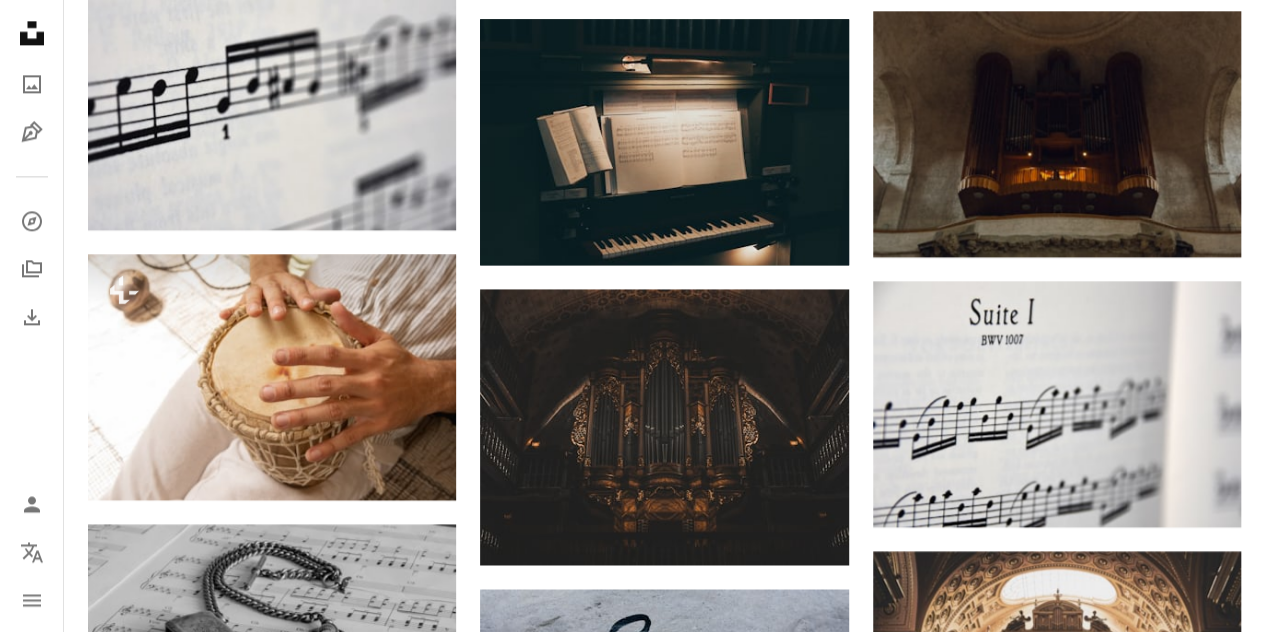 scroll, scrollTop: 1322, scrollLeft: 0, axis: vertical 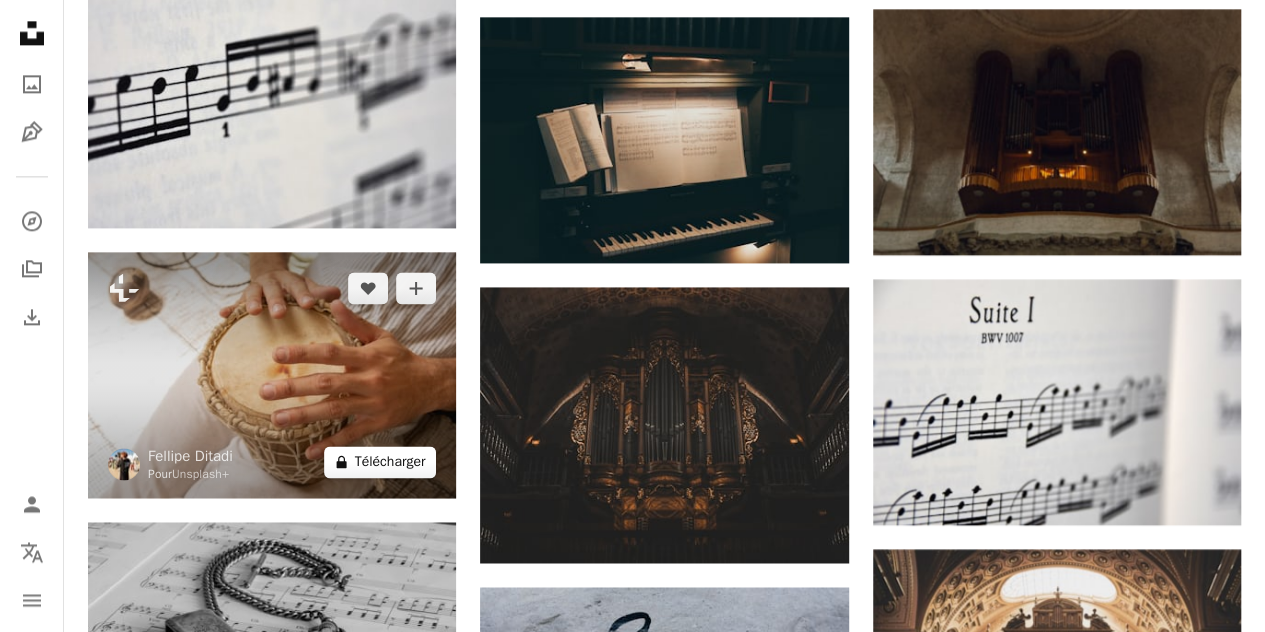 click on "A lock Télécharger" at bounding box center (380, 462) 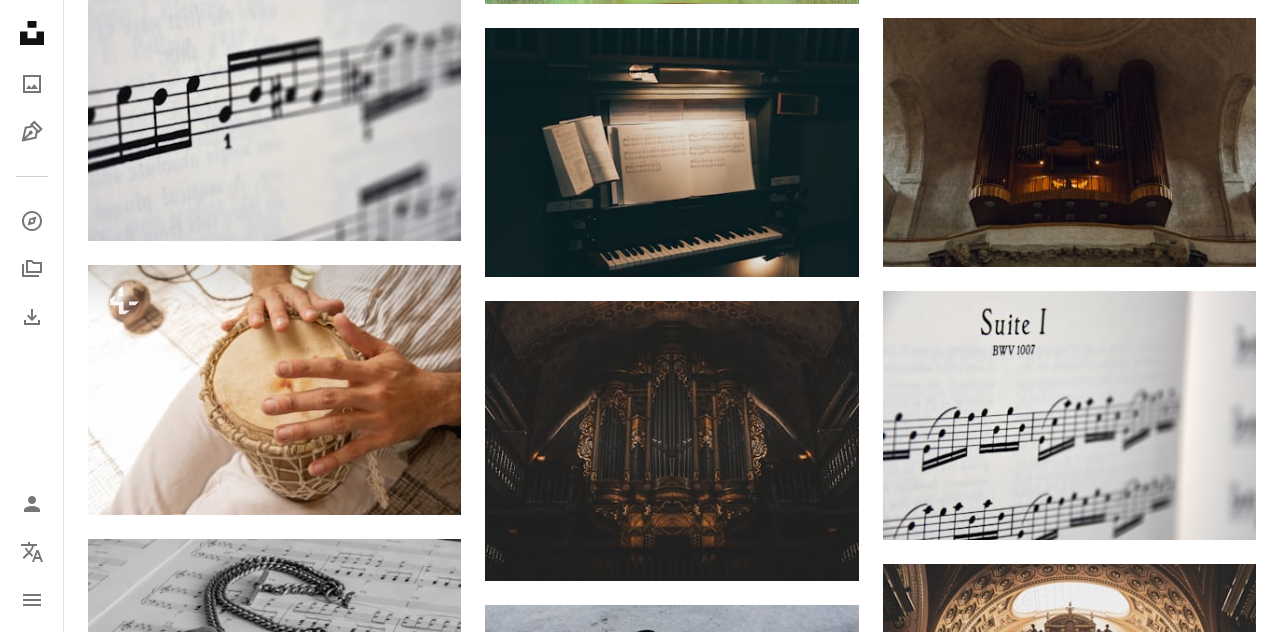 click on "An X shape Premium, images prêtes à l’emploi. Profitez d’un accès illimité. A plus sign Contenu ajouté chaque mois réservé aux membres A plus sign Téléchargements libres de droits illimités A plus sign Illustrations  Nouveau A plus sign Protections juridiques renforcées annuel 66 %  de réduction mensuel 12 €   4 € EUR par mois * Abonnez-vous à  Unsplash+ * Facturé à l’avance en cas de paiement annuel  48 € Plus les taxes applicables. Renouvellement automatique. Annuler à tout moment." at bounding box center [640, 4719] 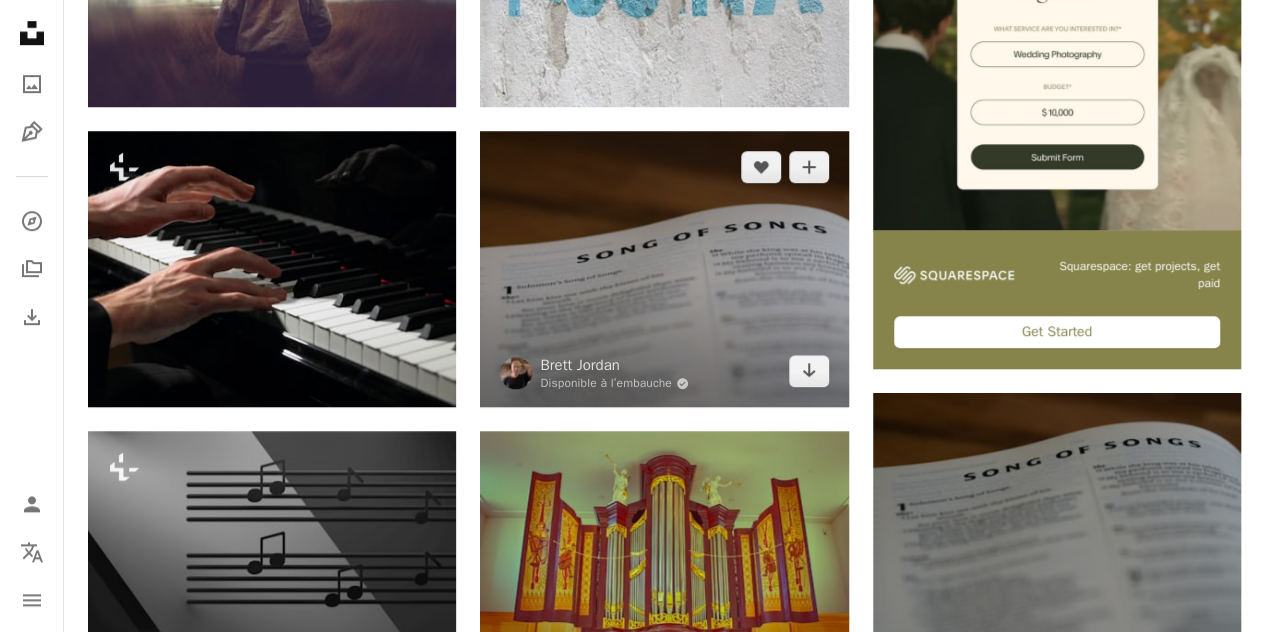 scroll, scrollTop: 637, scrollLeft: 0, axis: vertical 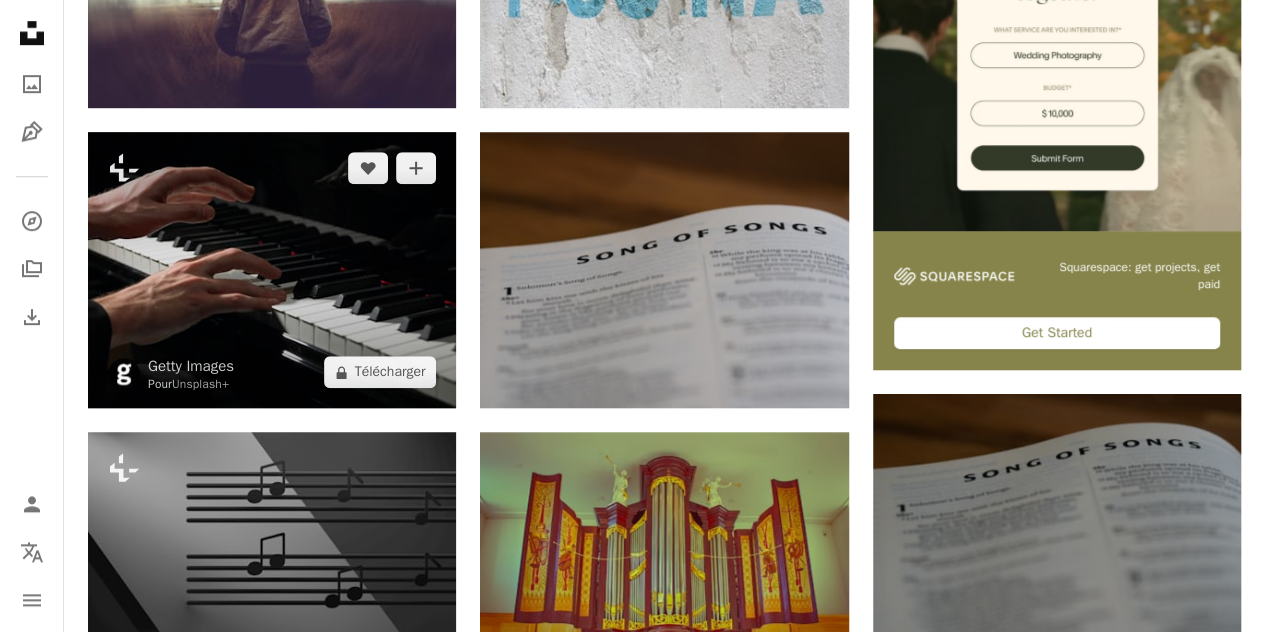 click at bounding box center [272, 270] 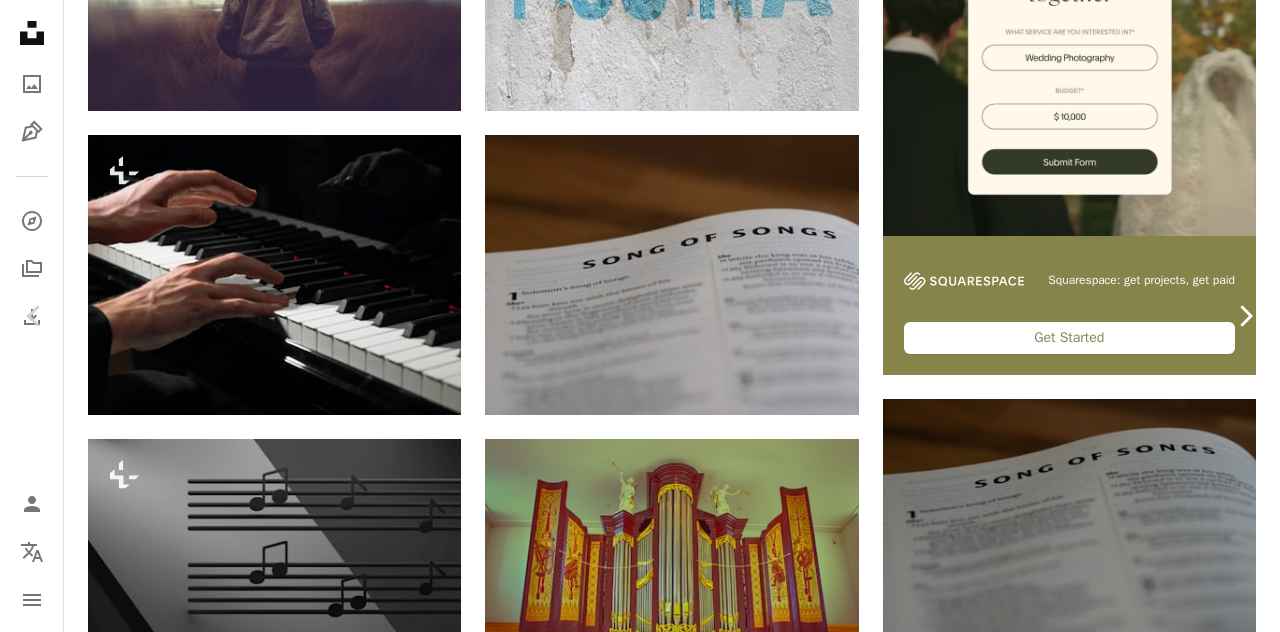 click on "Chevron right" at bounding box center [1245, 316] 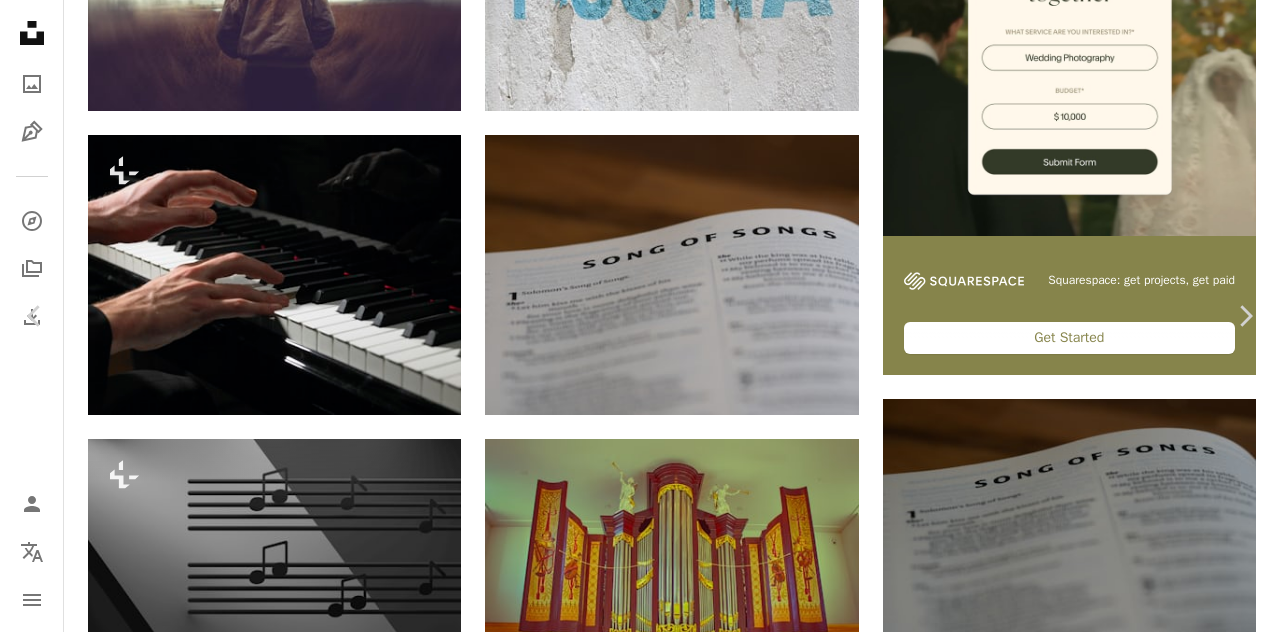 click on "An X shape Chevron left Chevron right Ben Kupke Disponible à l’embauche A checkmark inside of a circle A heart A plus sign Télécharger gratuitement Chevron down Zoom in Vues 3 762 Téléchargements 19 A forward-right arrow Partager Info icon Infos More Actions Calendar outlined Publiée le  4 mai 2025 Camera FUJIFILM, X-T3 Safety Utilisation gratuite sous la  Licence Unsplash Dresde Parcourez des images premium sur iStock  |  - 20 % avec le code UNSPLASH20 Rendez-vous sur iStock  ↗ Images associées A heart A plus sign Project:KENO Disponible à l’embauche A checkmark inside of a circle Arrow pointing down A heart A plus sign Patrycja Chociej Arrow pointing down Plus sign for Unsplash+ A heart A plus sign Ahmed Pour  Unsplash+ A lock Télécharger A heart A plus sign Sara Gacic Disponible à l’embauche A checkmark inside of a circle Arrow pointing down A heart A plus sign Ben Berwers Arrow pointing down A heart A plus sign Konrad Koller Disponible à l’embauche A checkmark inside of a circle" at bounding box center (640, 5404) 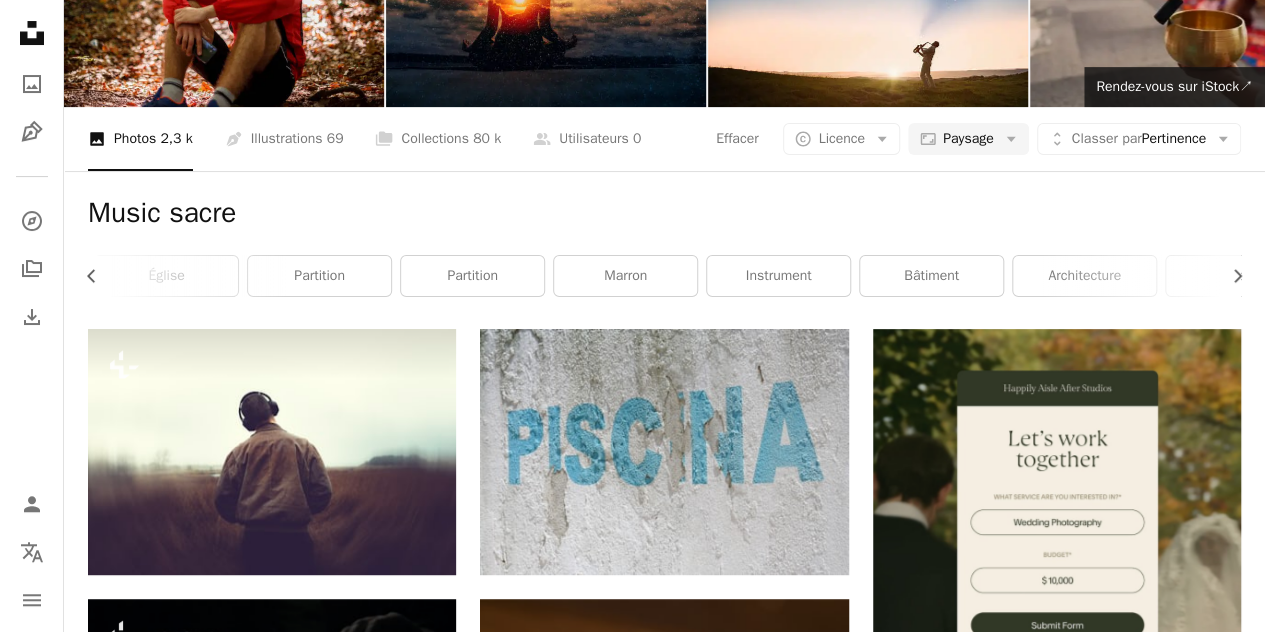 scroll, scrollTop: 0, scrollLeft: 0, axis: both 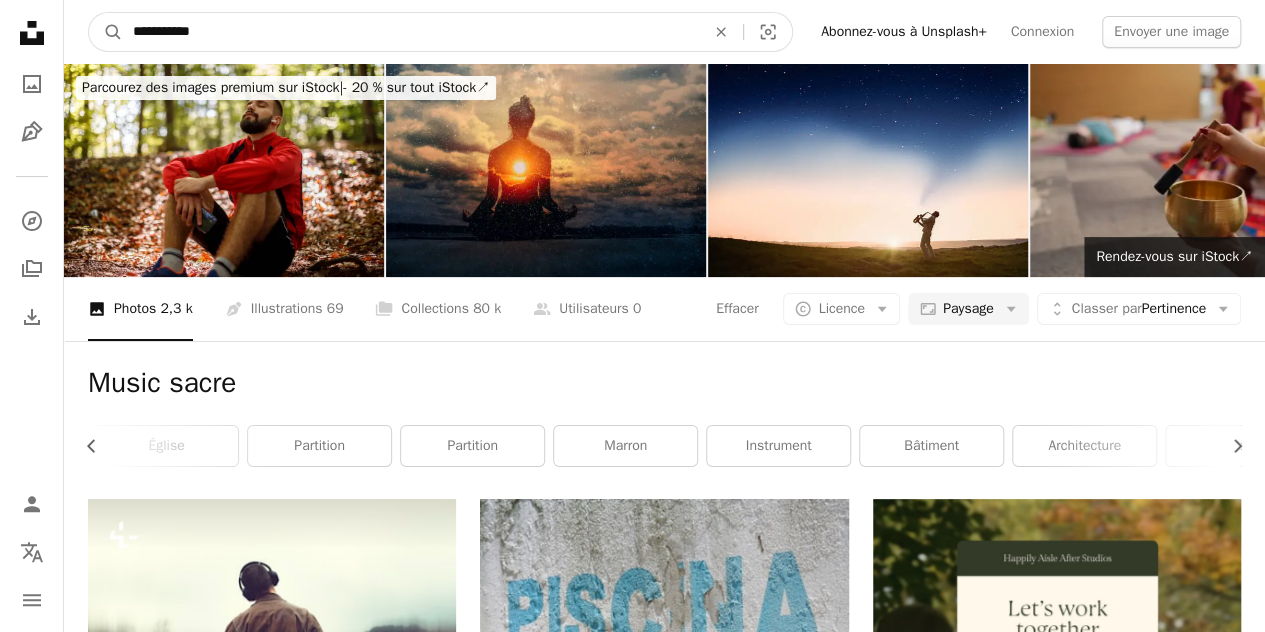 click on "**********" at bounding box center [411, 32] 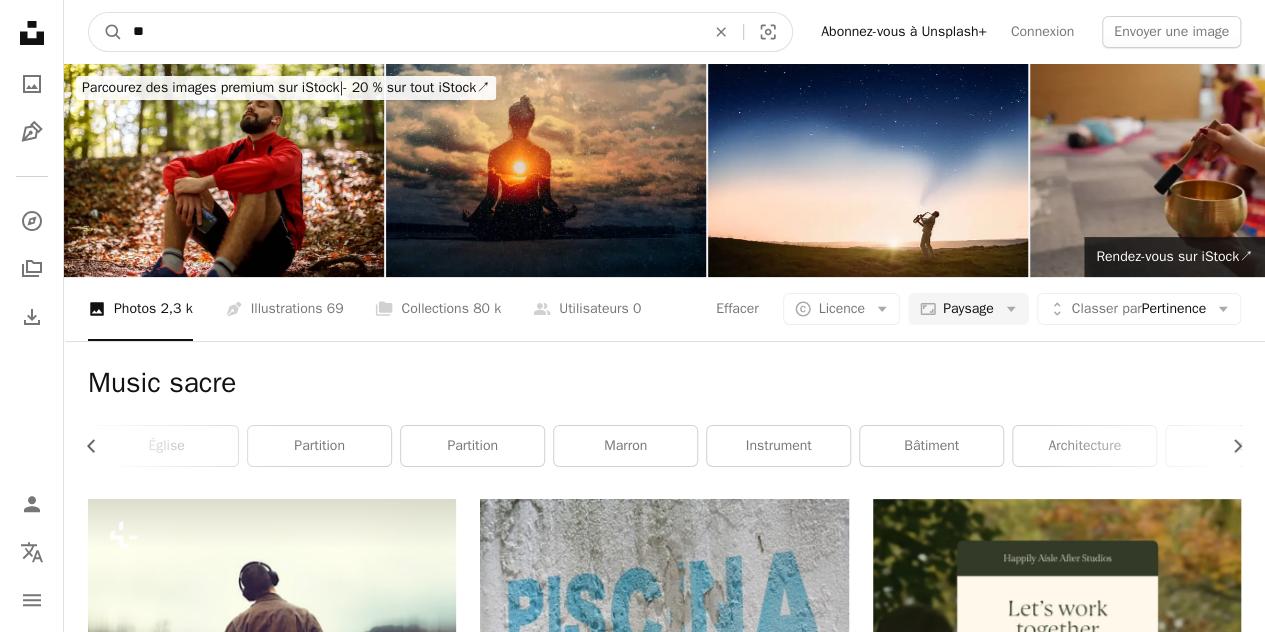 type on "*" 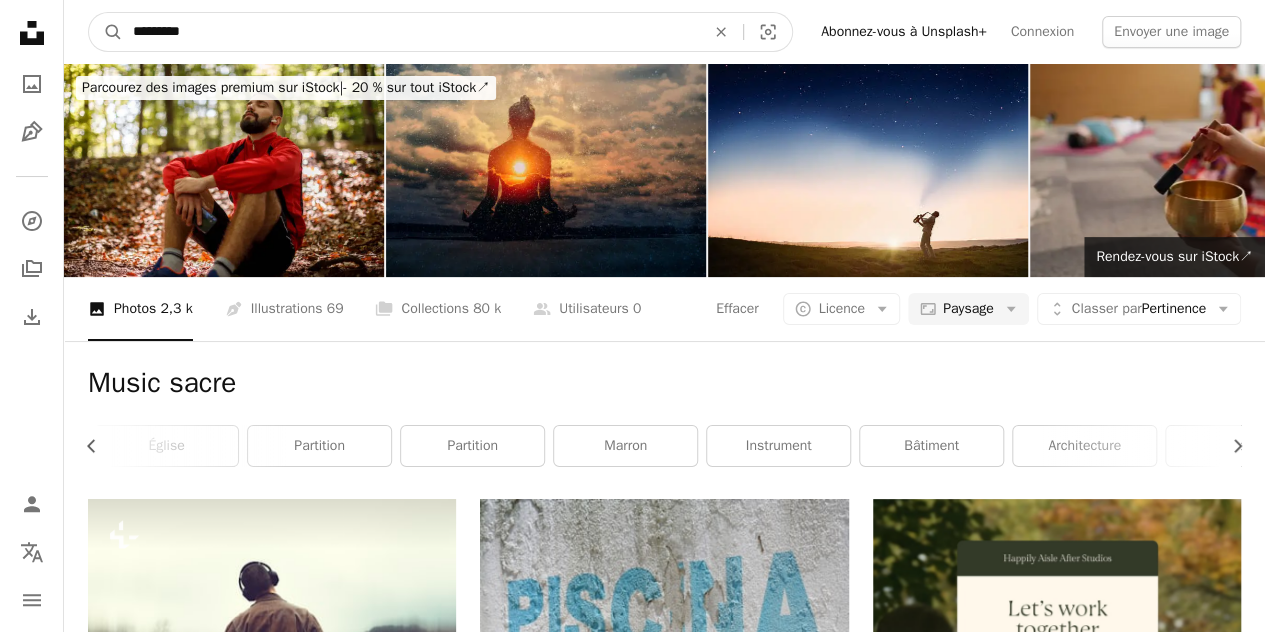 type on "*********" 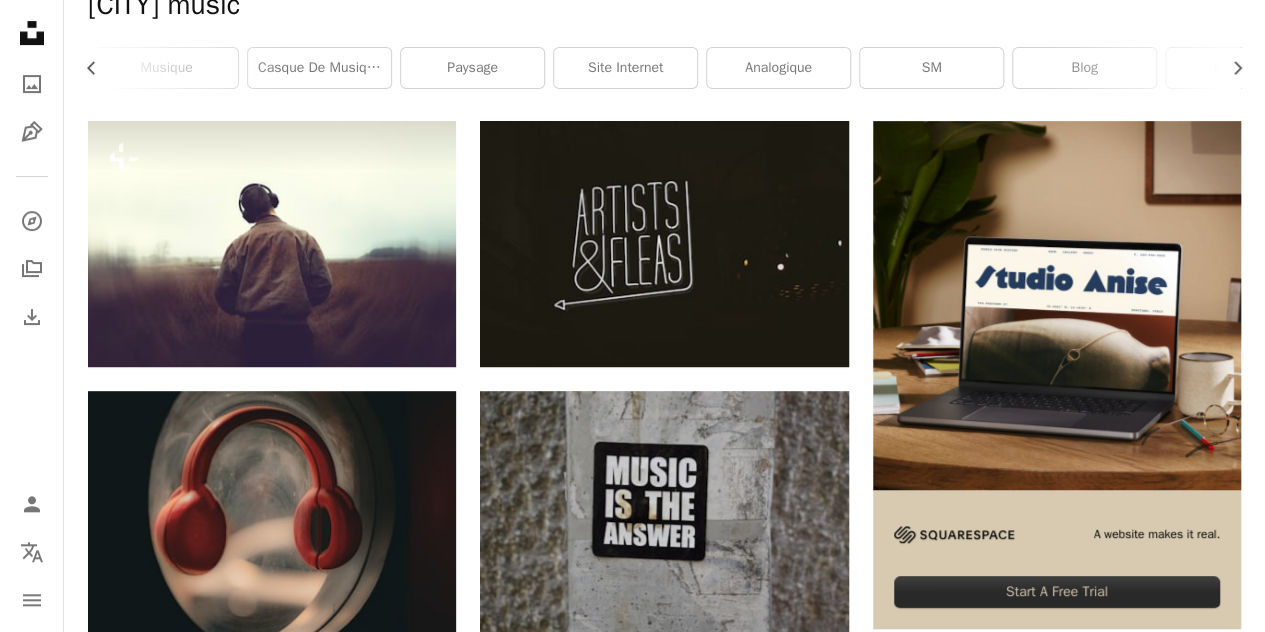 scroll, scrollTop: 0, scrollLeft: 0, axis: both 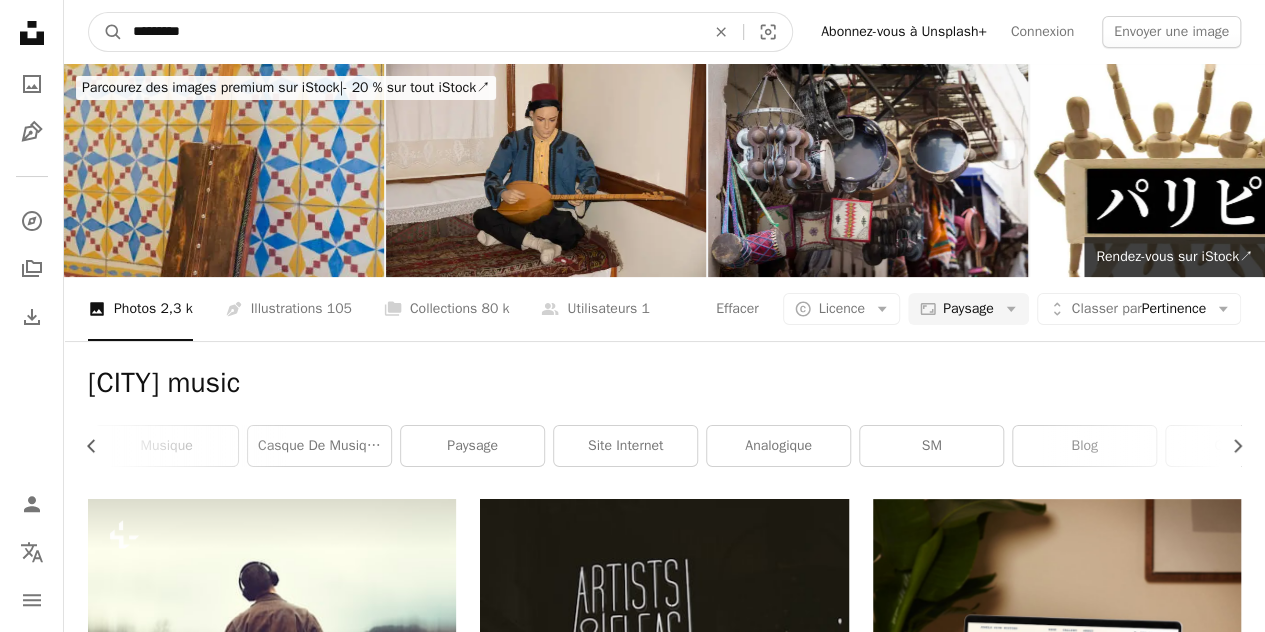 click on "*********" at bounding box center (411, 32) 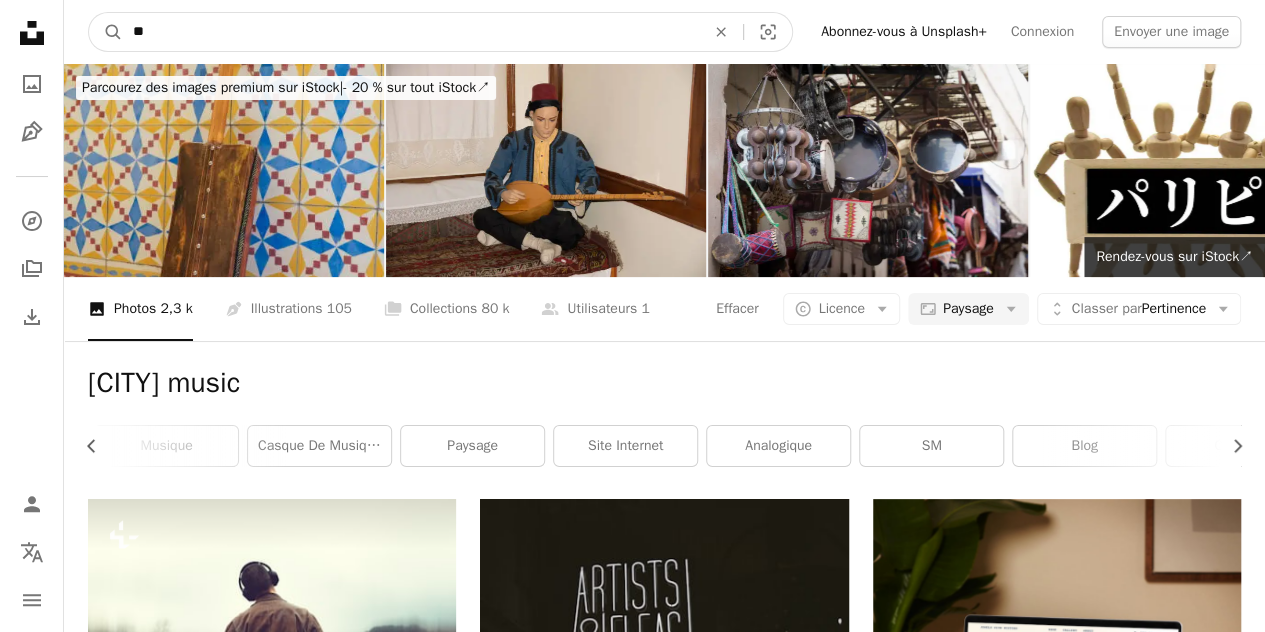 type on "*" 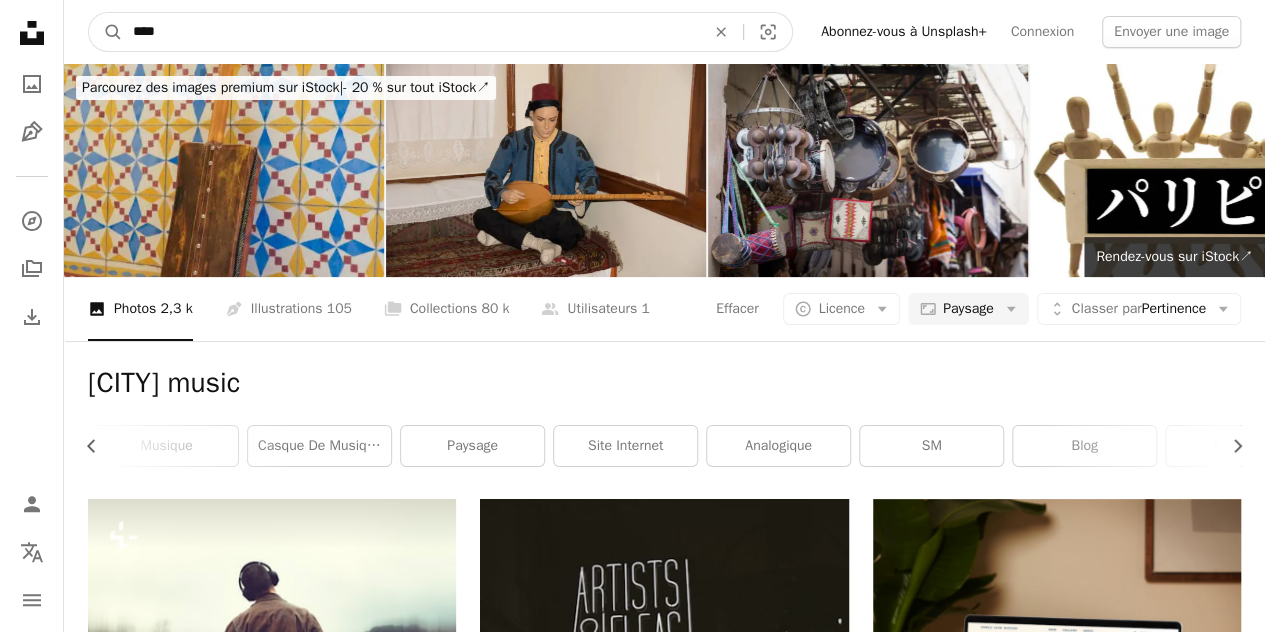type on "*****" 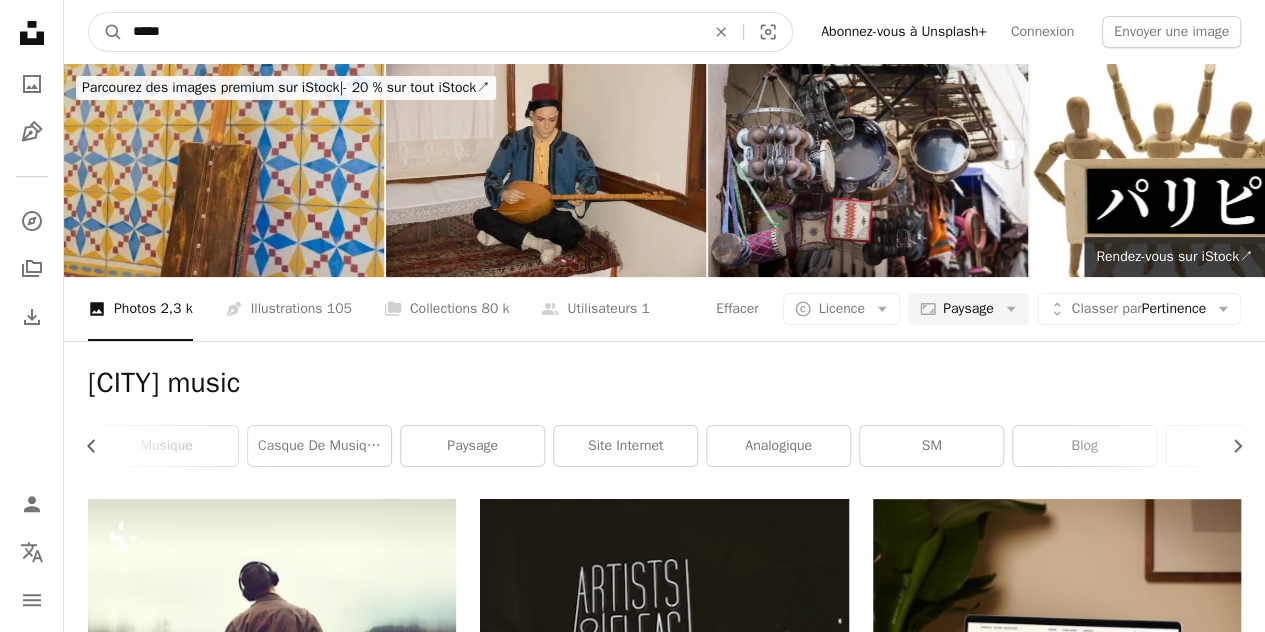 click on "A magnifying glass" at bounding box center [106, 32] 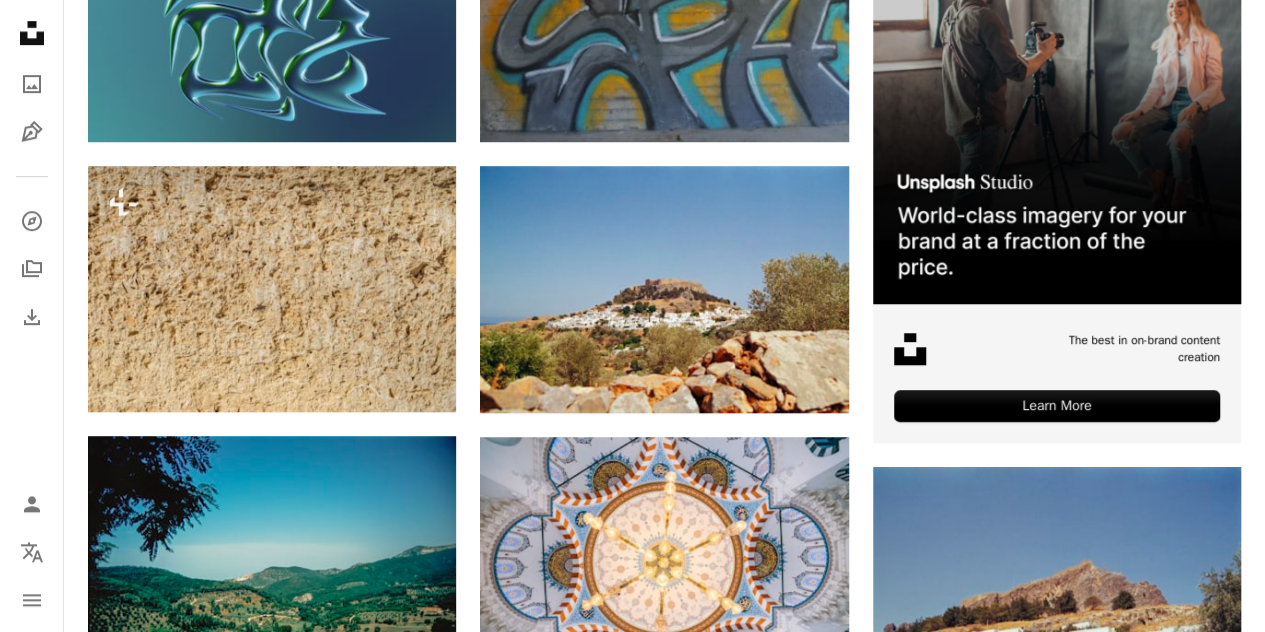 scroll, scrollTop: 0, scrollLeft: 0, axis: both 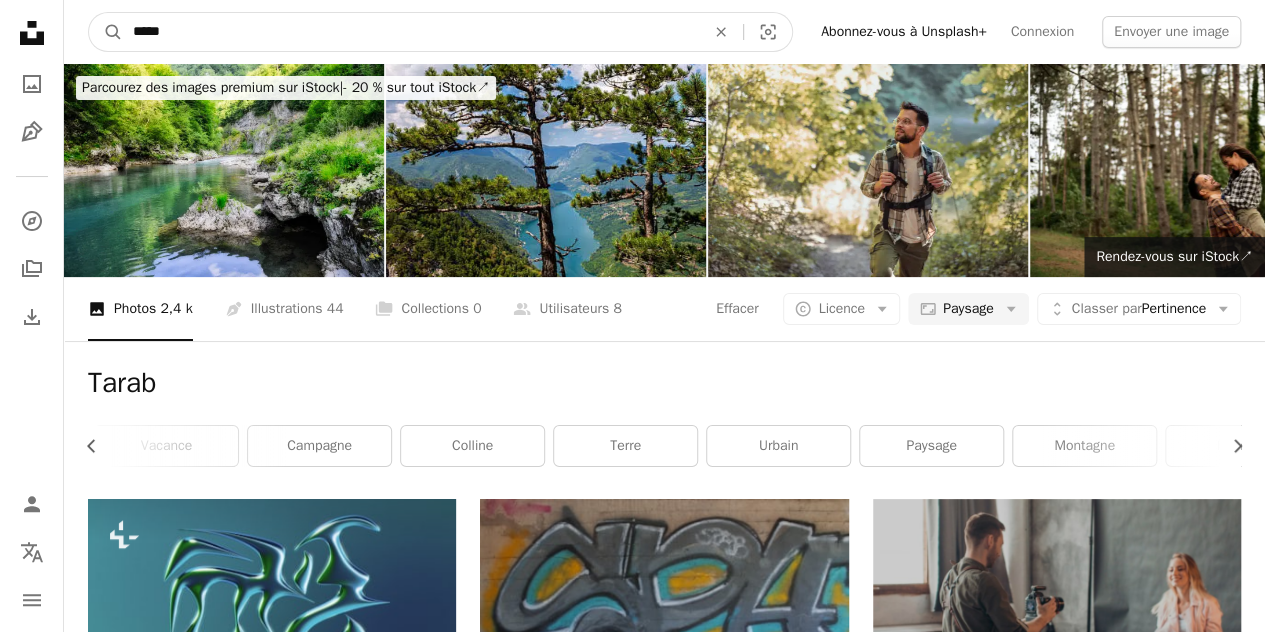 click on "*****" at bounding box center (411, 32) 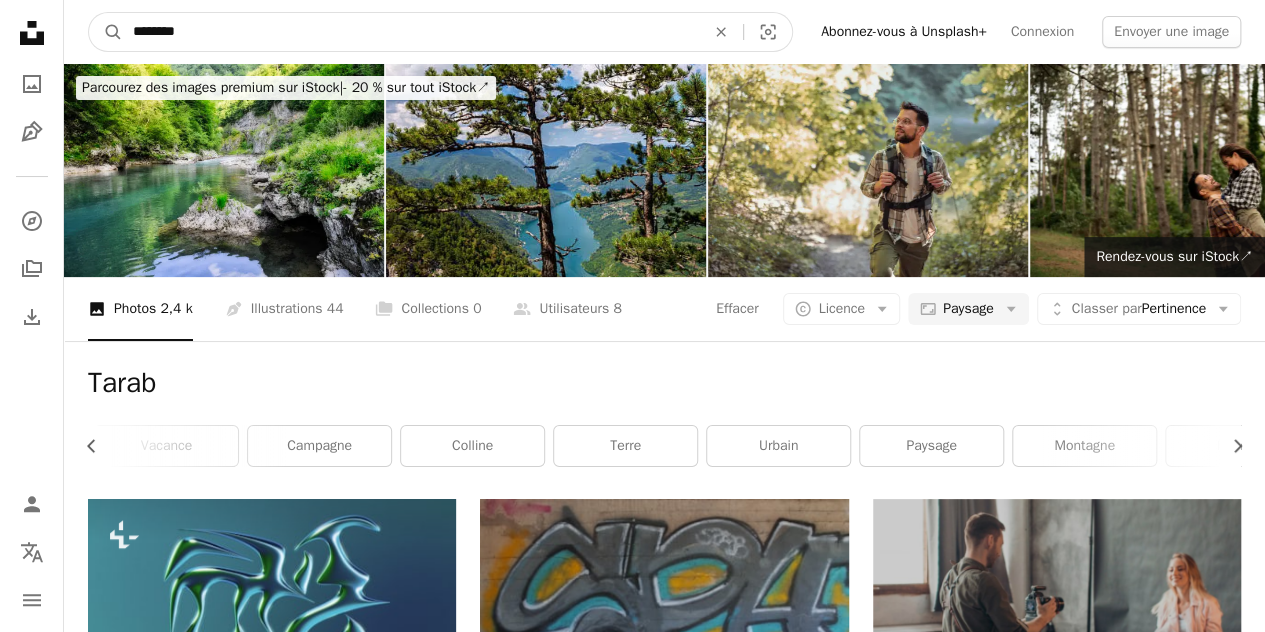 type on "*********" 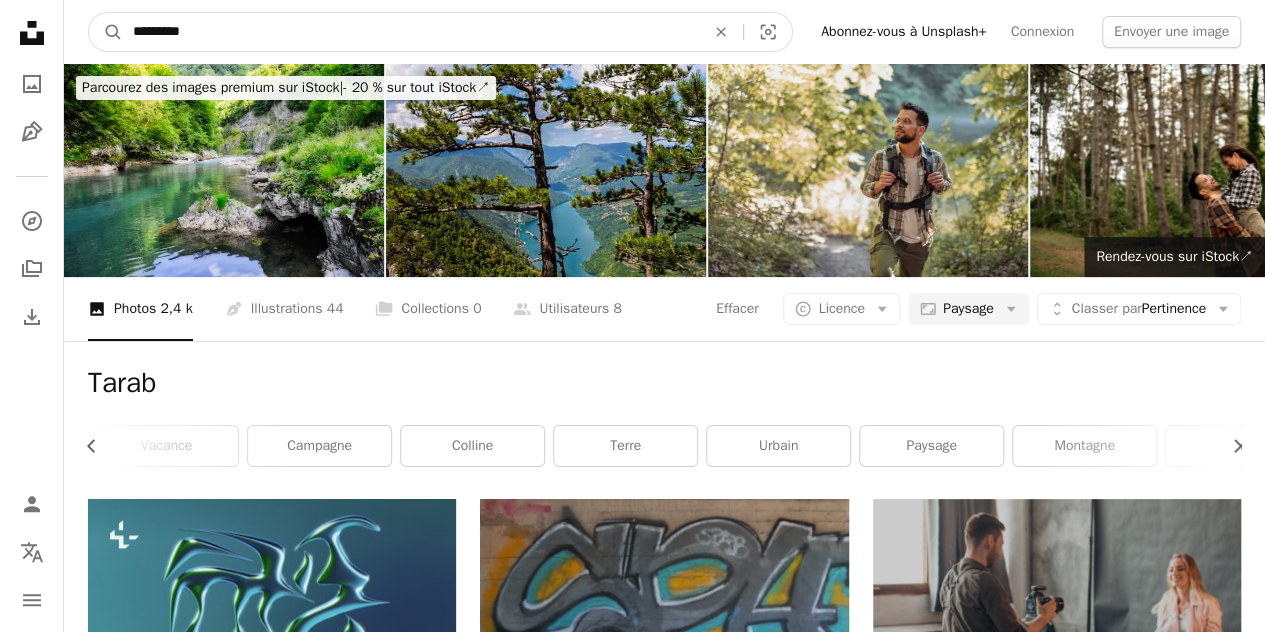 click on "A magnifying glass" at bounding box center [106, 32] 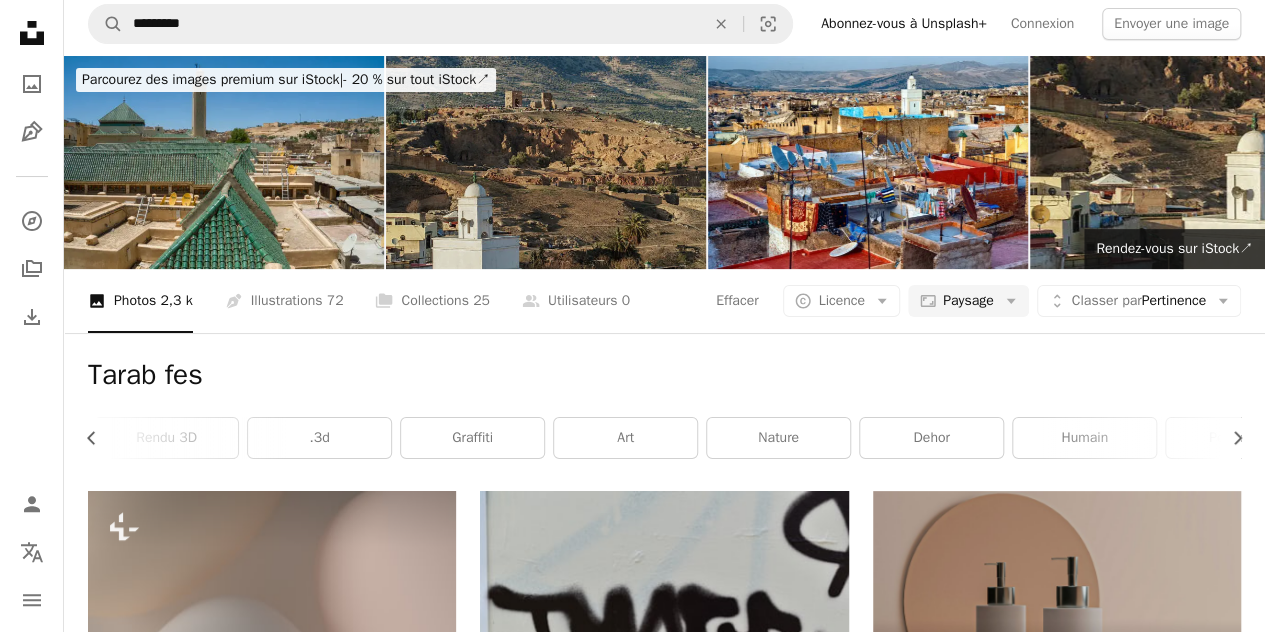 scroll, scrollTop: 0, scrollLeft: 0, axis: both 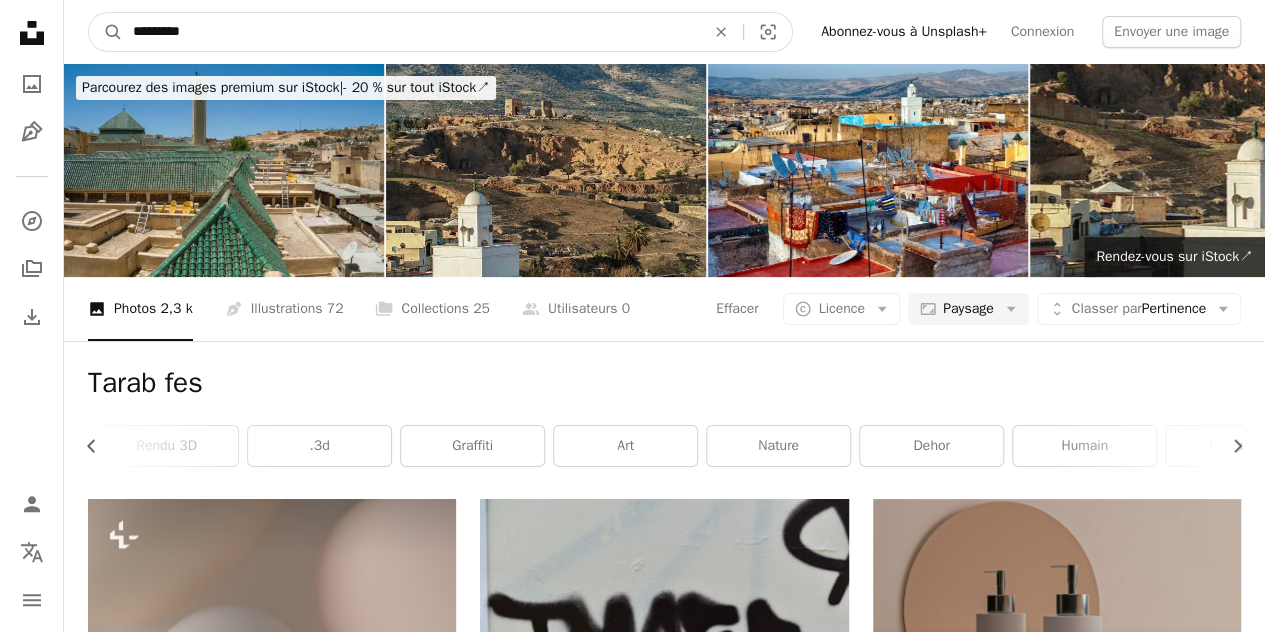 click on "*********" at bounding box center (411, 32) 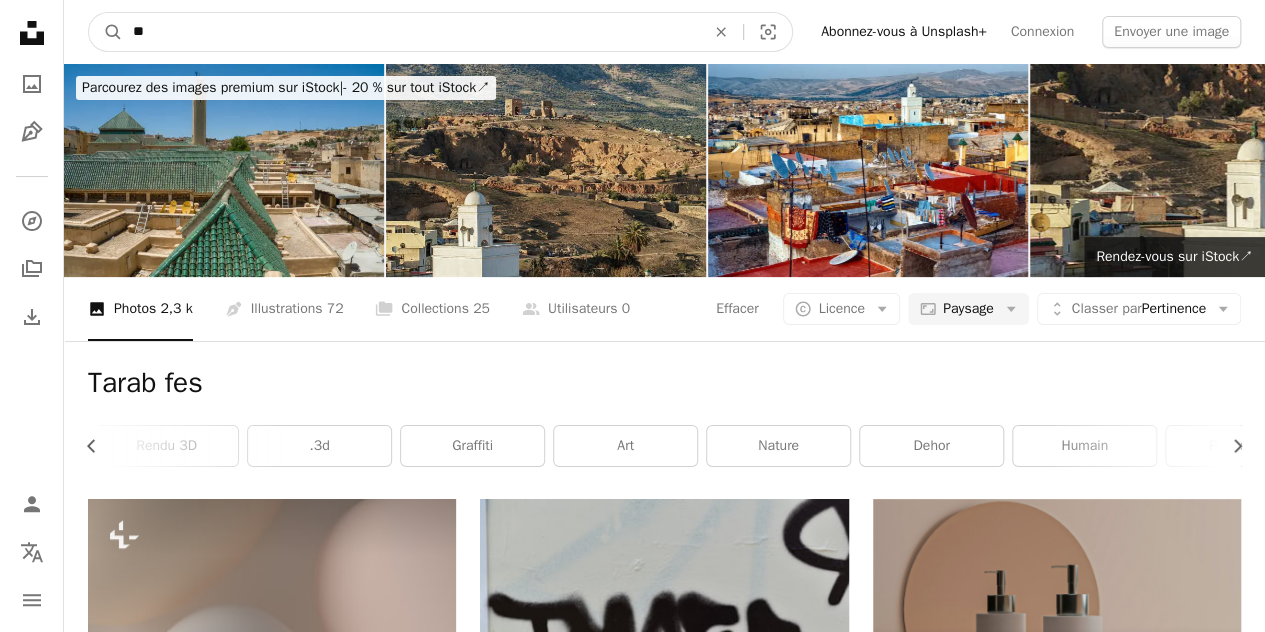 type on "*" 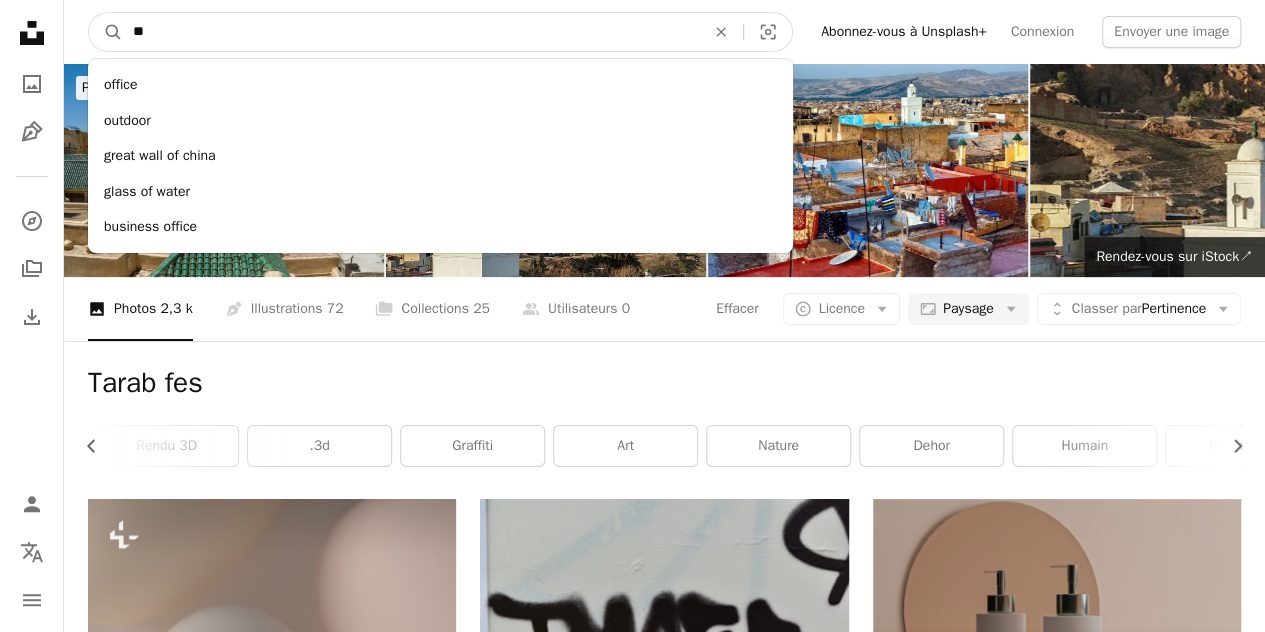 type on "***" 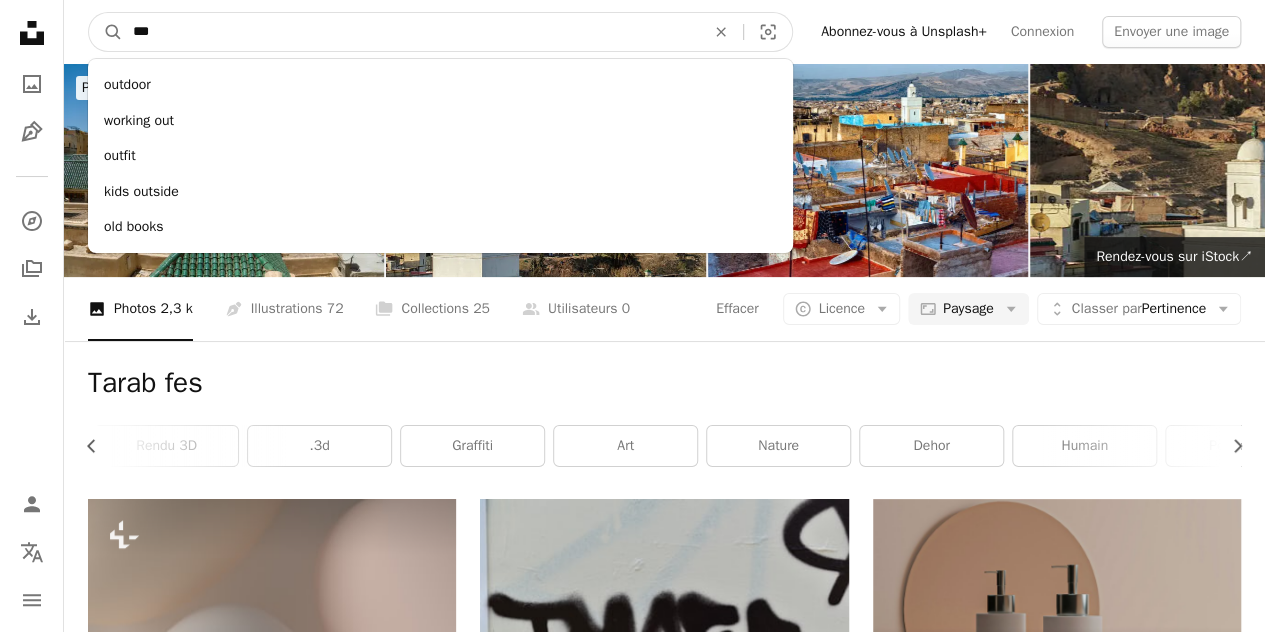 click on "A magnifying glass" at bounding box center (106, 32) 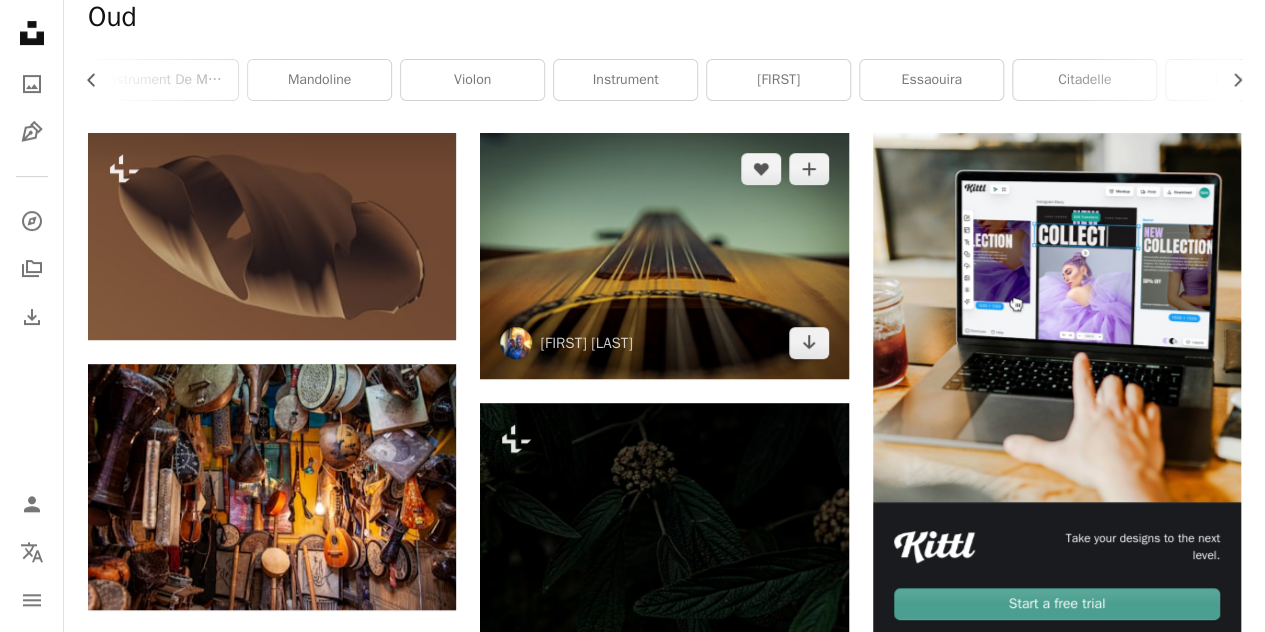 scroll, scrollTop: 360, scrollLeft: 0, axis: vertical 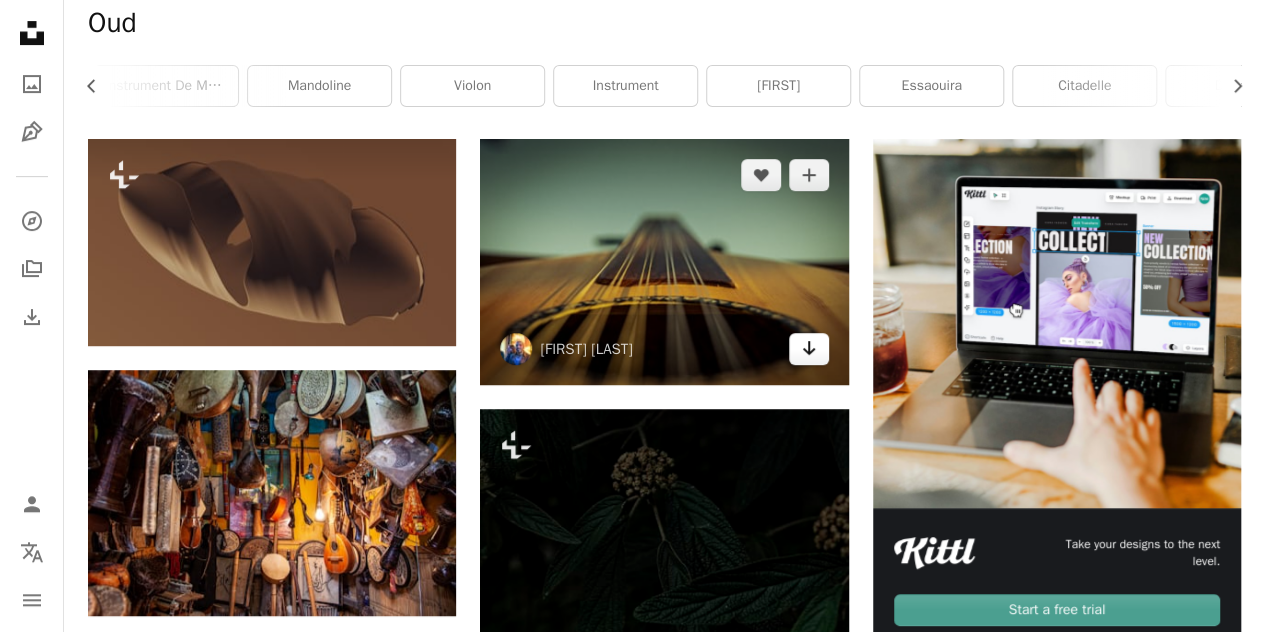click on "Arrow pointing down" at bounding box center [809, 349] 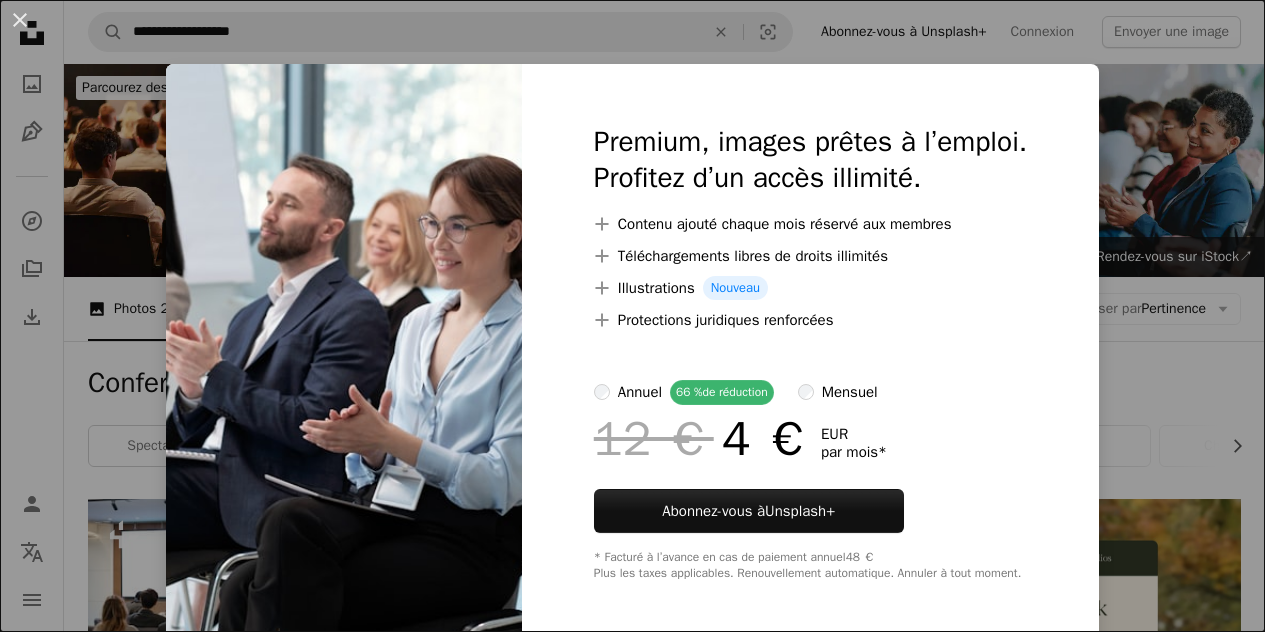scroll, scrollTop: 1026, scrollLeft: 0, axis: vertical 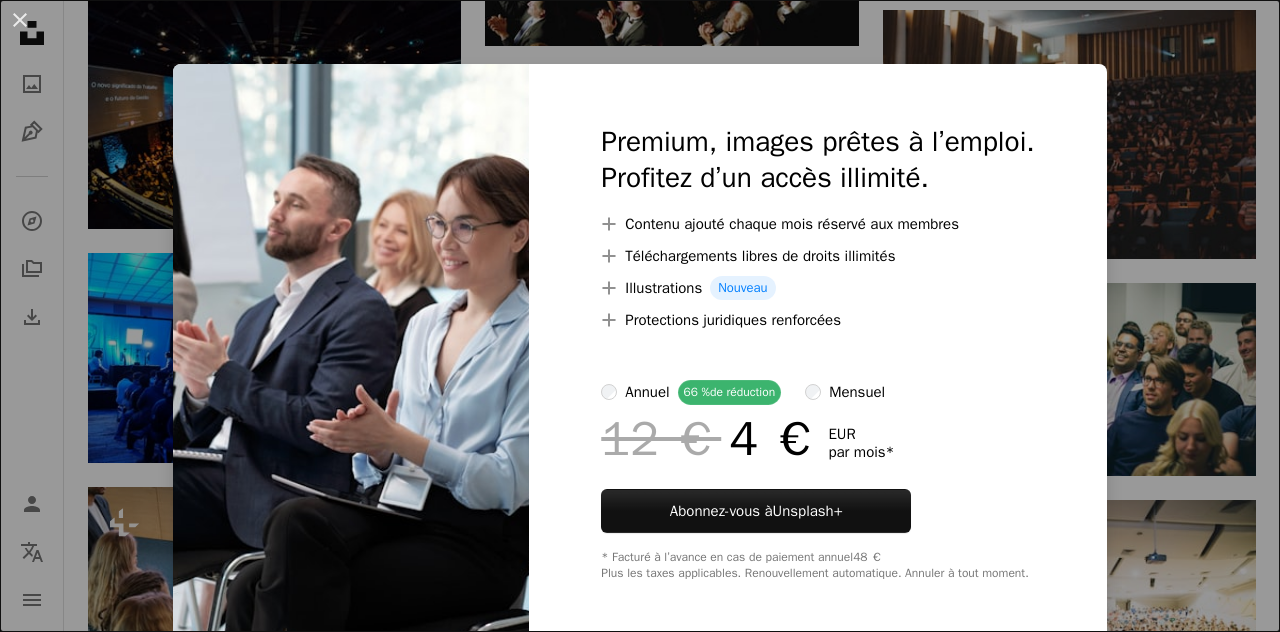 click on "An X shape Premium, images prêtes à l’emploi. Profitez d’un accès illimité. A plus sign Contenu ajouté chaque mois réservé aux membres A plus sign Téléchargements libres de droits illimités A plus sign Illustrations  Nouveau A plus sign Protections juridiques renforcées annuel 66 %  de réduction mensuel 12 €   4 € EUR par mois * Abonnez-vous à  Unsplash+ * Facturé à l’avance en cas de paiement annuel  48 € Plus les taxes applicables. Renouvellement automatique. Annuler à tout moment." at bounding box center (640, 316) 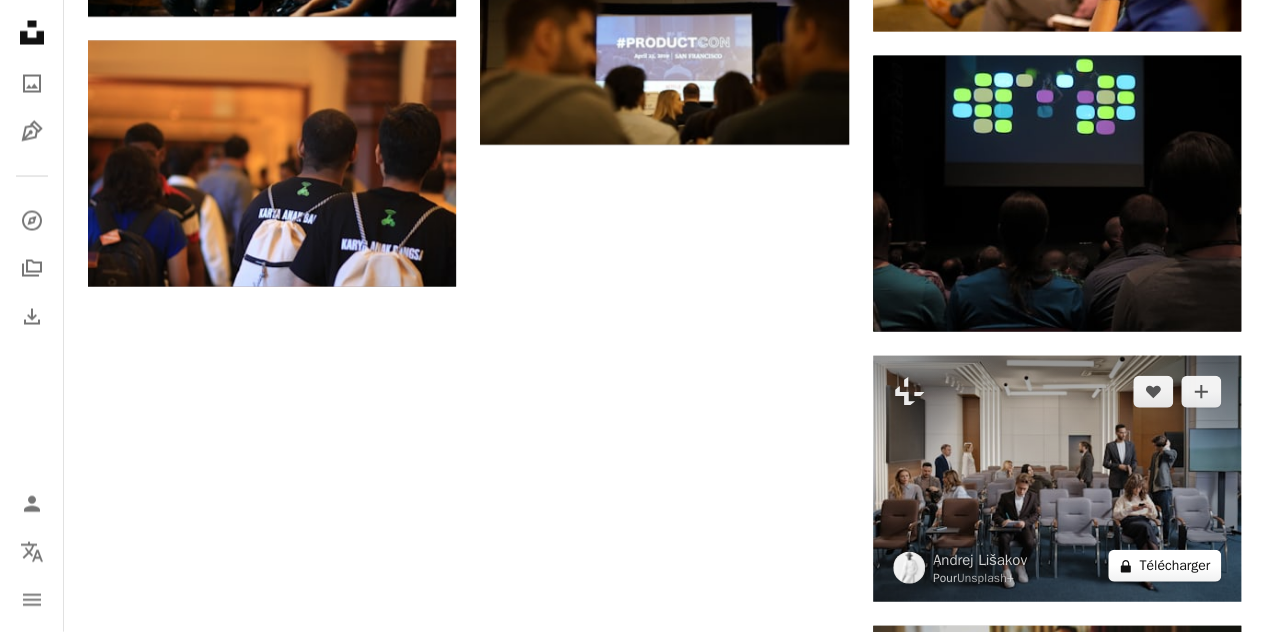 scroll, scrollTop: 2000, scrollLeft: 0, axis: vertical 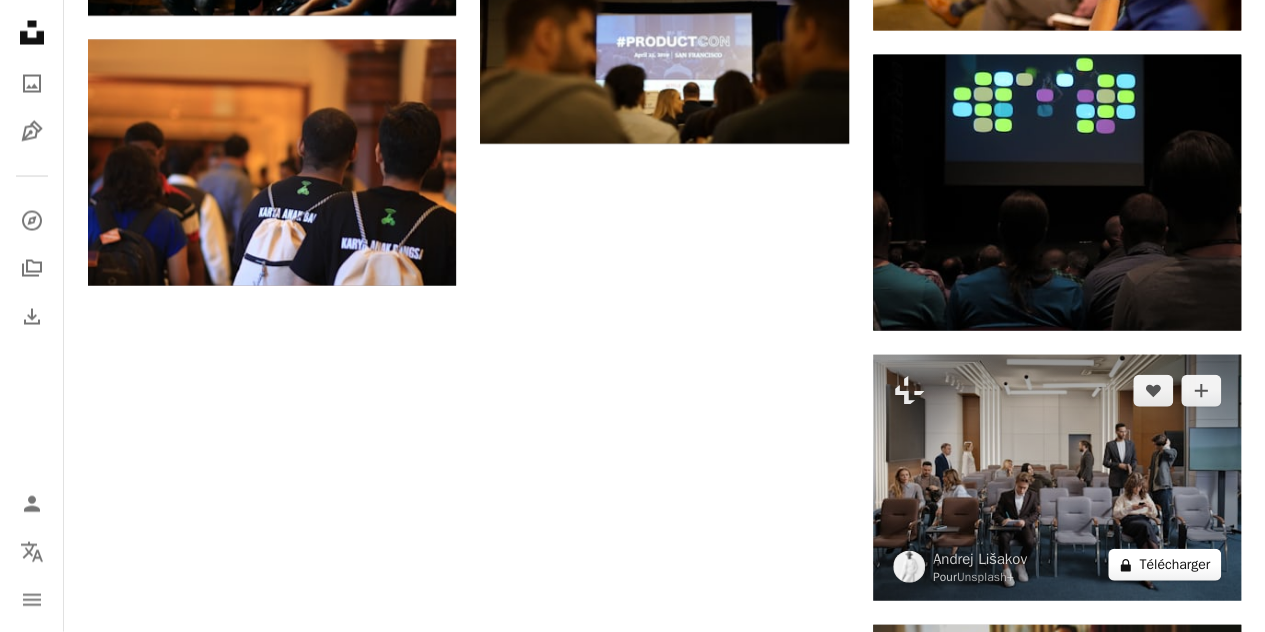 click on "A lock Télécharger" at bounding box center (1164, 565) 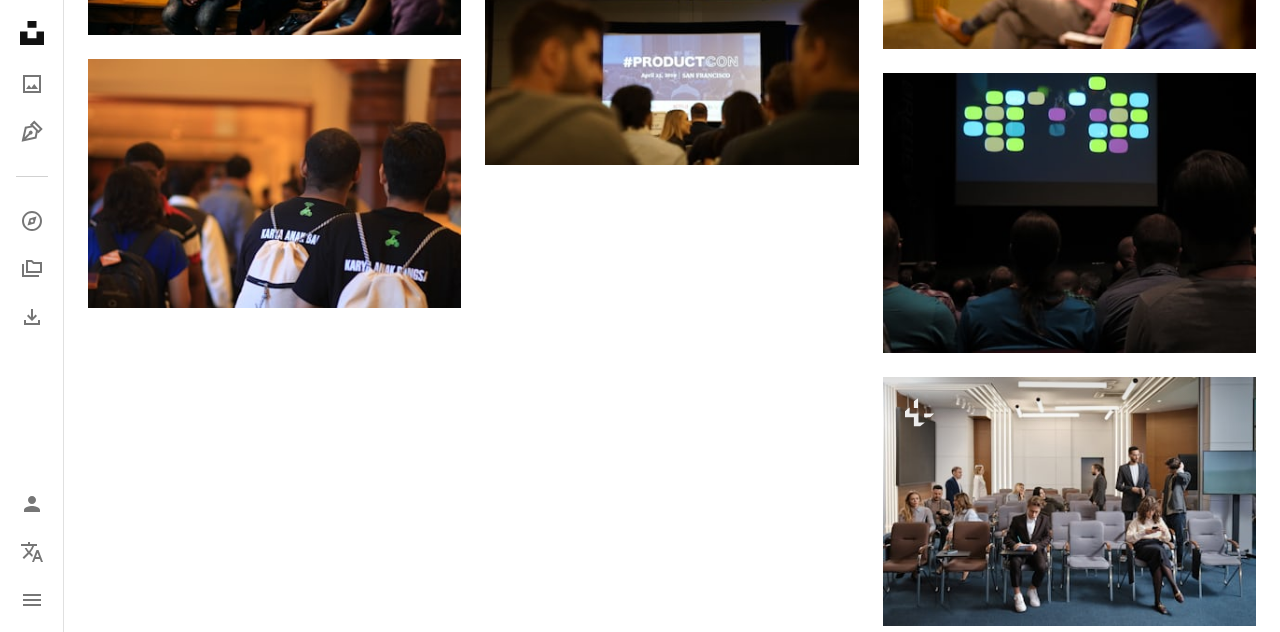click on "An X shape Premium, images prêtes à l’emploi. Profitez d’un accès illimité. A plus sign Contenu ajouté chaque mois réservé aux membres A plus sign Téléchargements libres de droits illimités A plus sign Illustrations  Nouveau A plus sign Protections juridiques renforcées annuel 66 %  de réduction mensuel 12 €   4 € EUR par mois * Abonnez-vous à  Unsplash+ * Facturé à l’avance en cas de paiement annuel  48 € Plus les taxes applicables. Renouvellement automatique. Annuler à tout moment." at bounding box center [640, 2092] 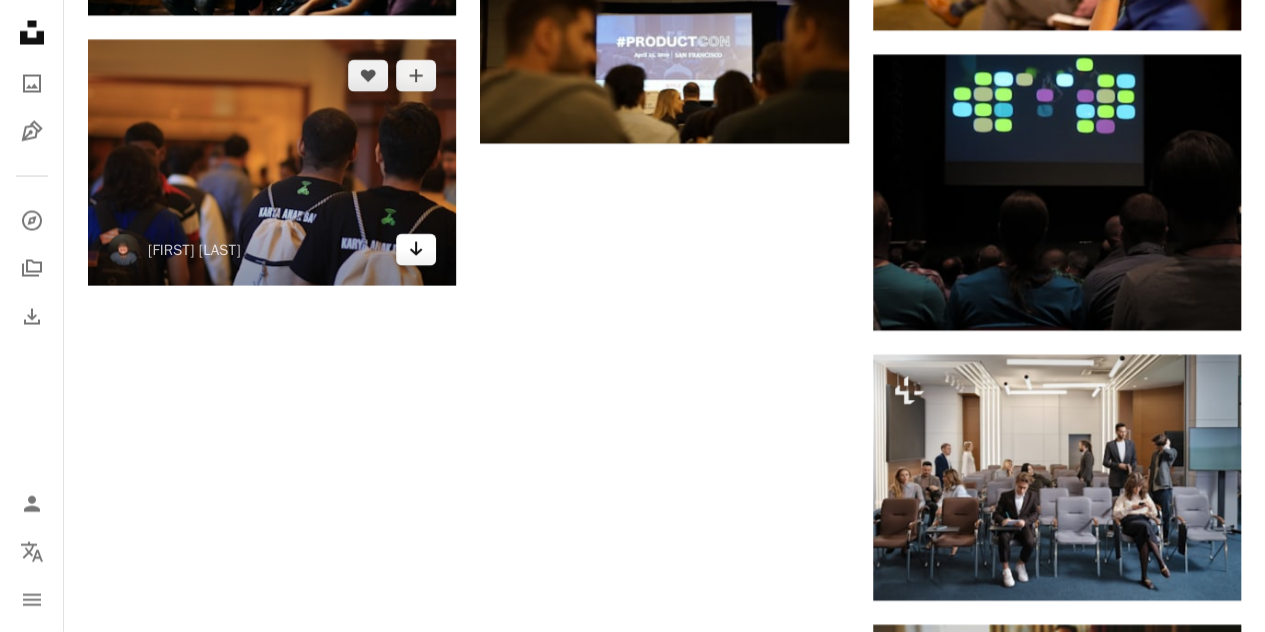 click on "Arrow pointing down" 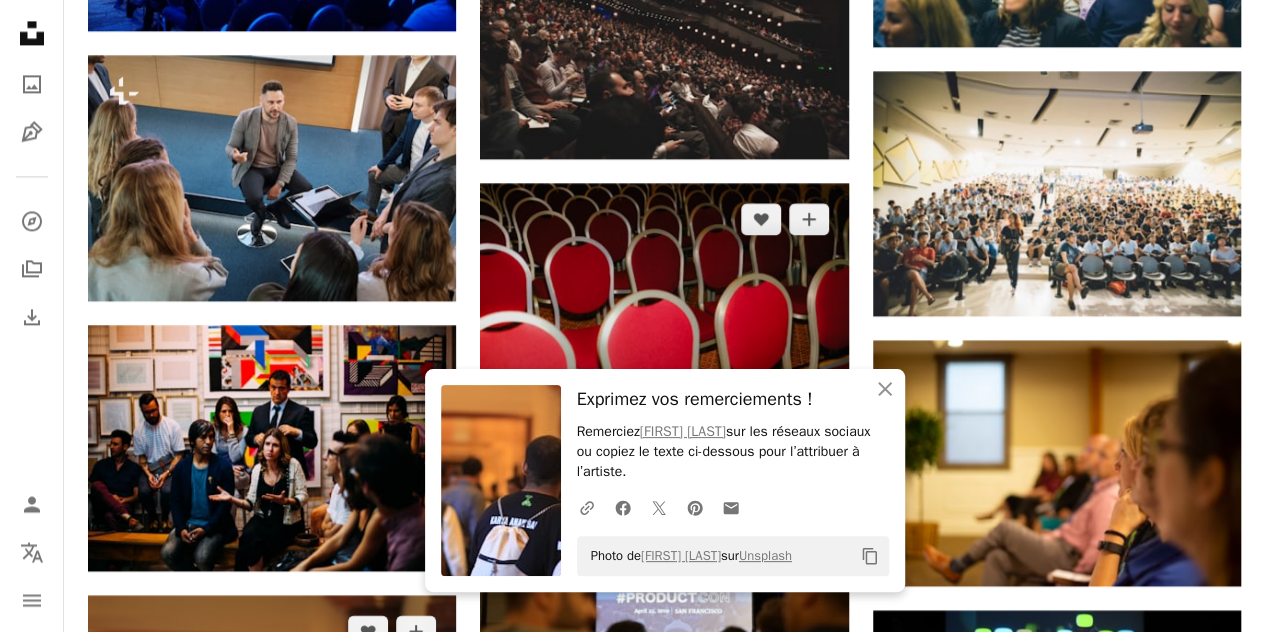 scroll, scrollTop: 1444, scrollLeft: 0, axis: vertical 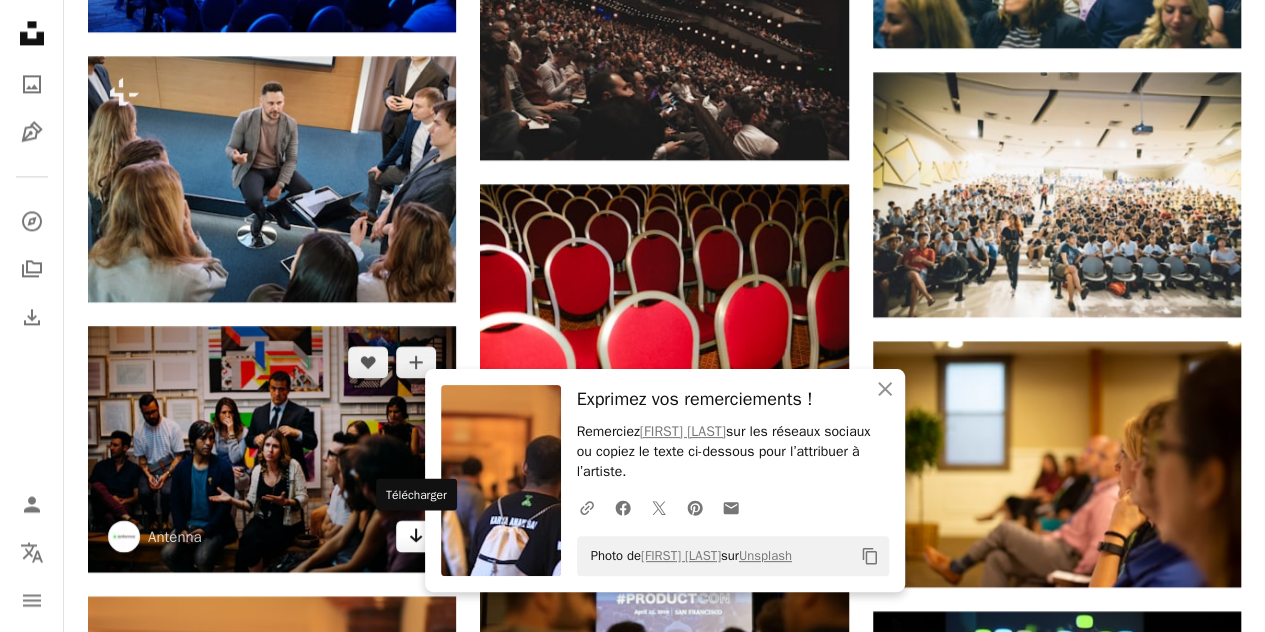click on "Arrow pointing down" 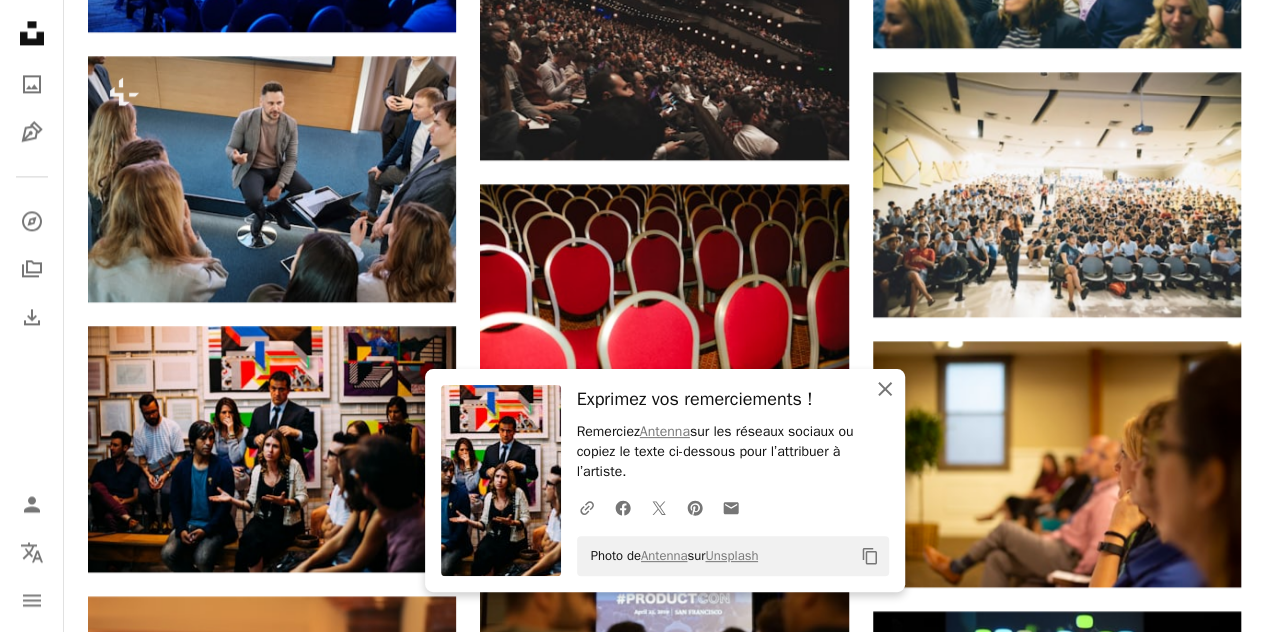 click on "An X shape" 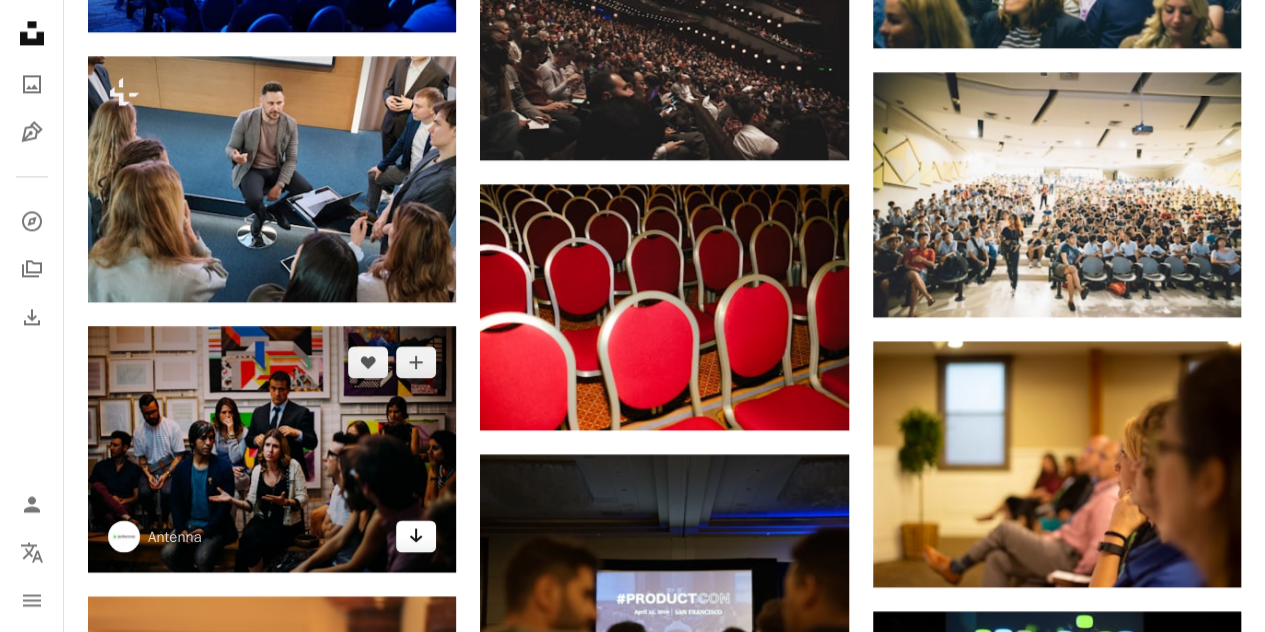 click 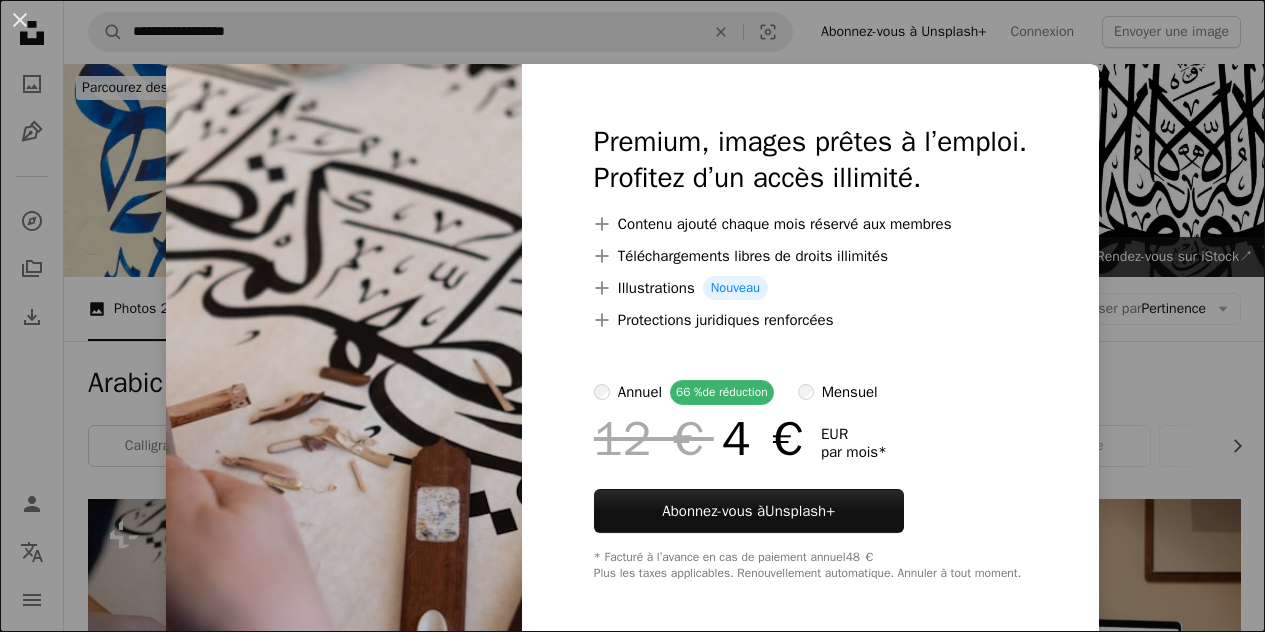 scroll, scrollTop: 311, scrollLeft: 0, axis: vertical 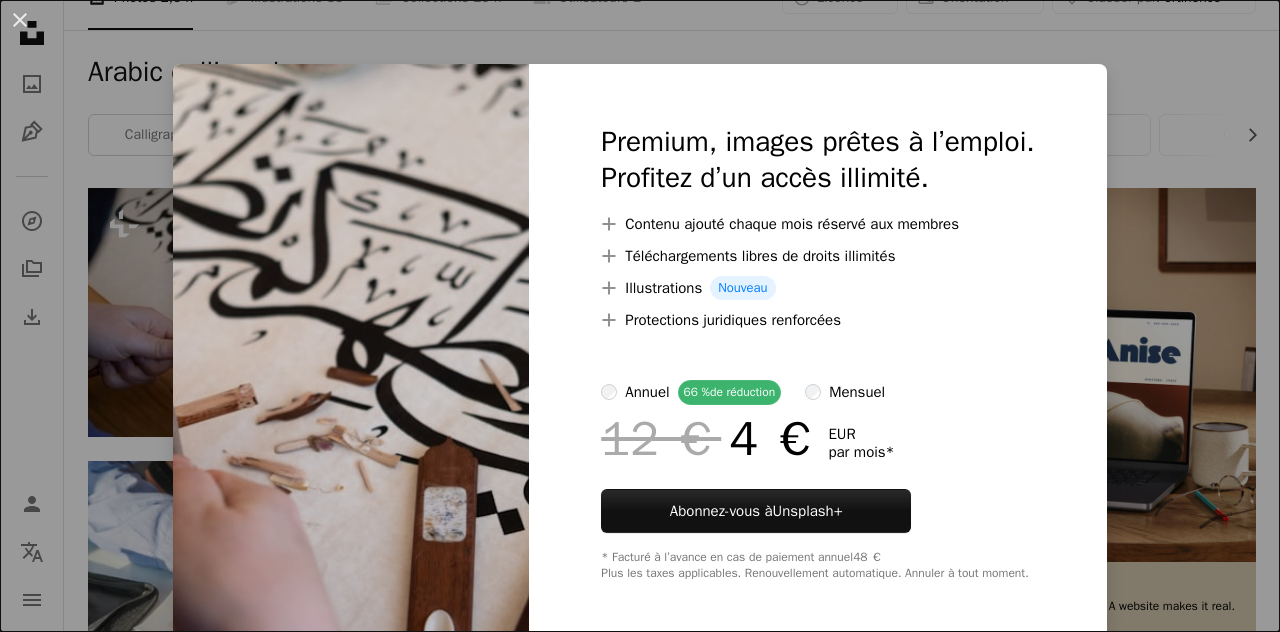 click on "An X shape Premium, images prêtes à l’emploi. Profitez d’un accès illimité. A plus sign Contenu ajouté chaque mois réservé aux membres A plus sign Téléchargements libres de droits illimités A plus sign Illustrations  Nouveau A plus sign Protections juridiques renforcées annuel 66 %  de réduction mensuel 12 €   4 € EUR par mois * Abonnez-vous à  Unsplash+ * Facturé à l’avance en cas de paiement annuel  48 € Plus les taxes applicables. Renouvellement automatique. Annuler à tout moment." at bounding box center (640, 316) 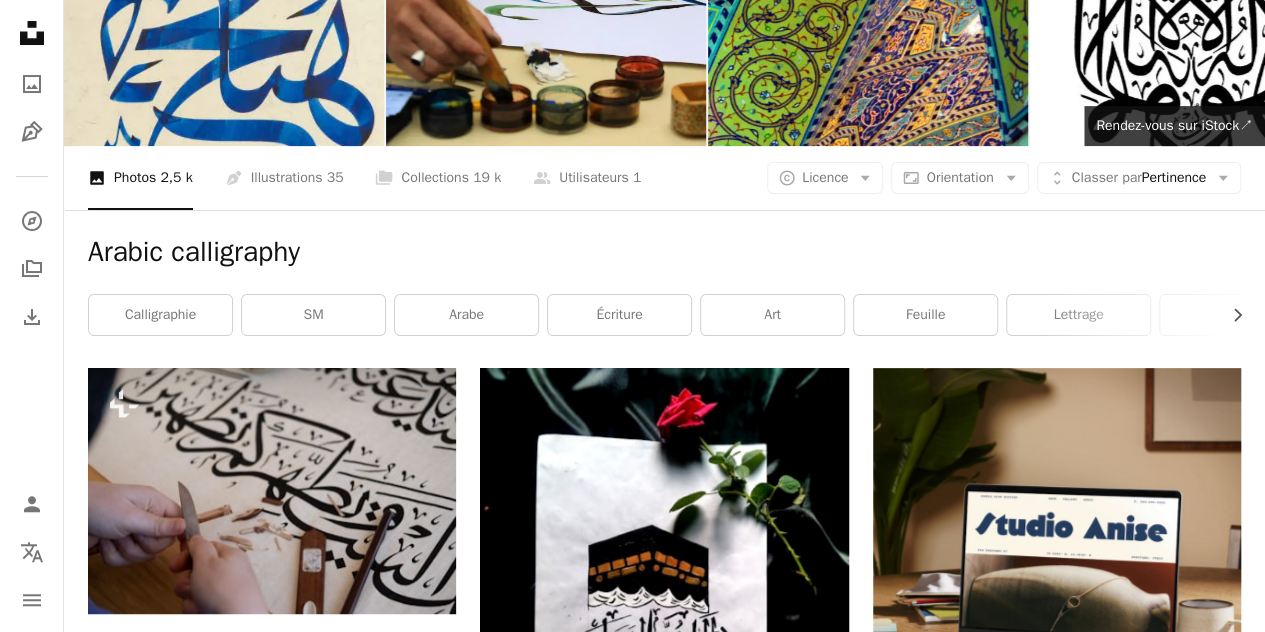 scroll, scrollTop: 130, scrollLeft: 0, axis: vertical 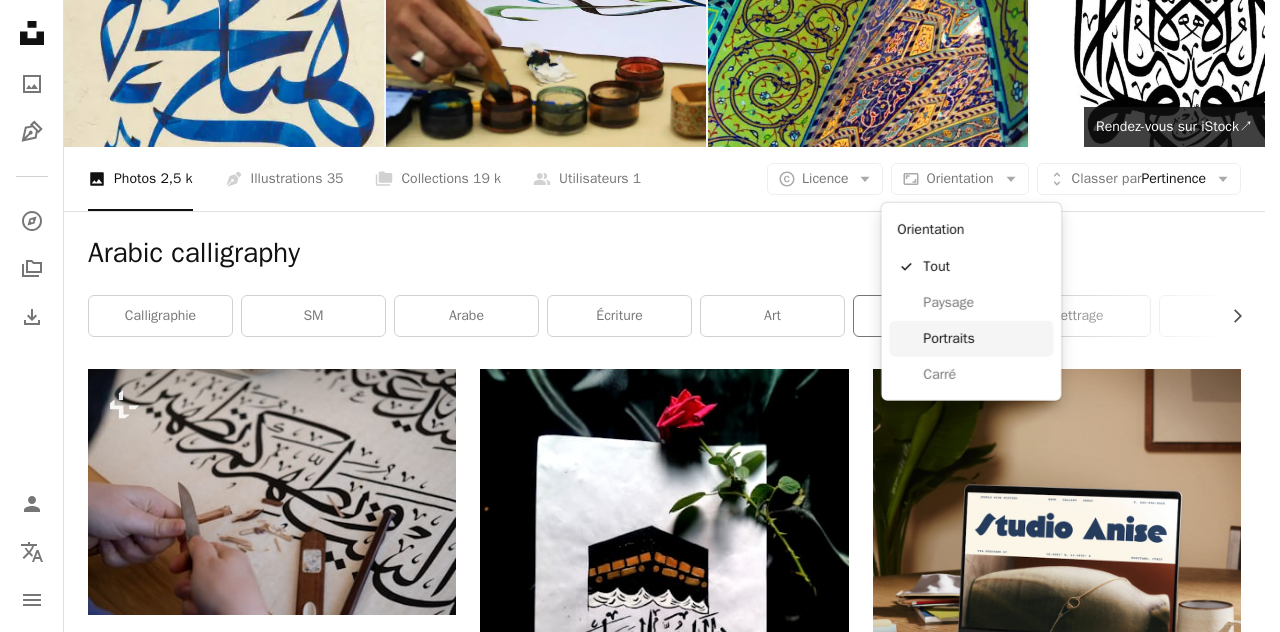 drag, startPoint x: 1006, startPoint y: 169, endPoint x: 960, endPoint y: 331, distance: 168.40428 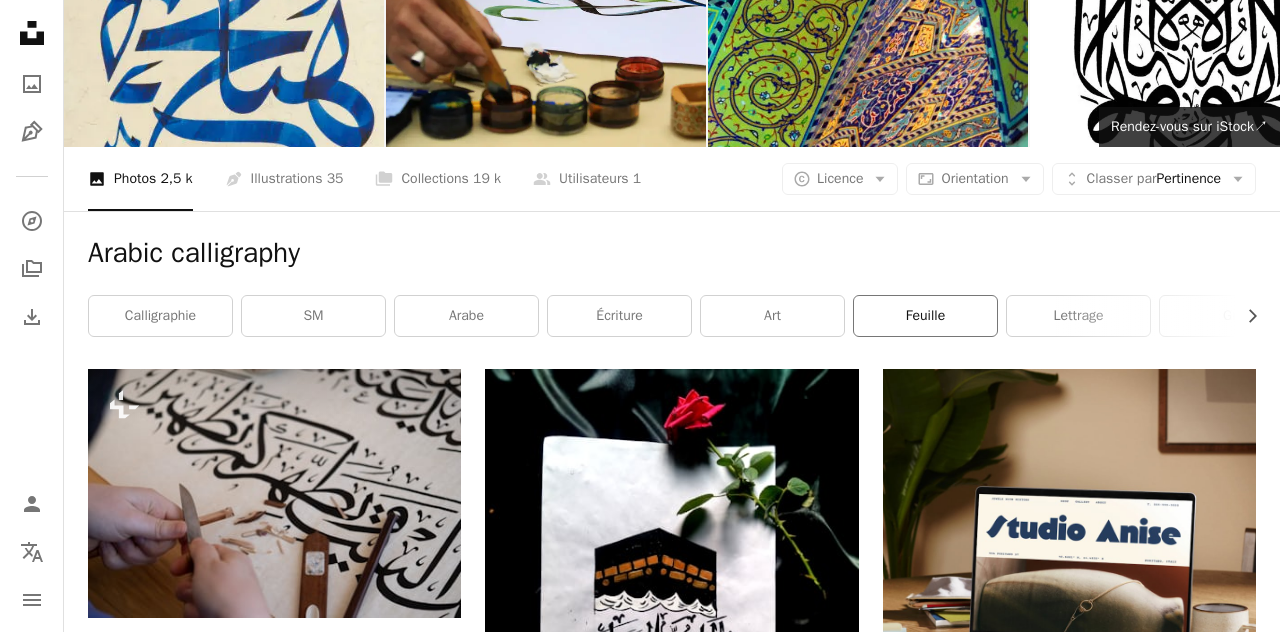 scroll, scrollTop: 0, scrollLeft: 0, axis: both 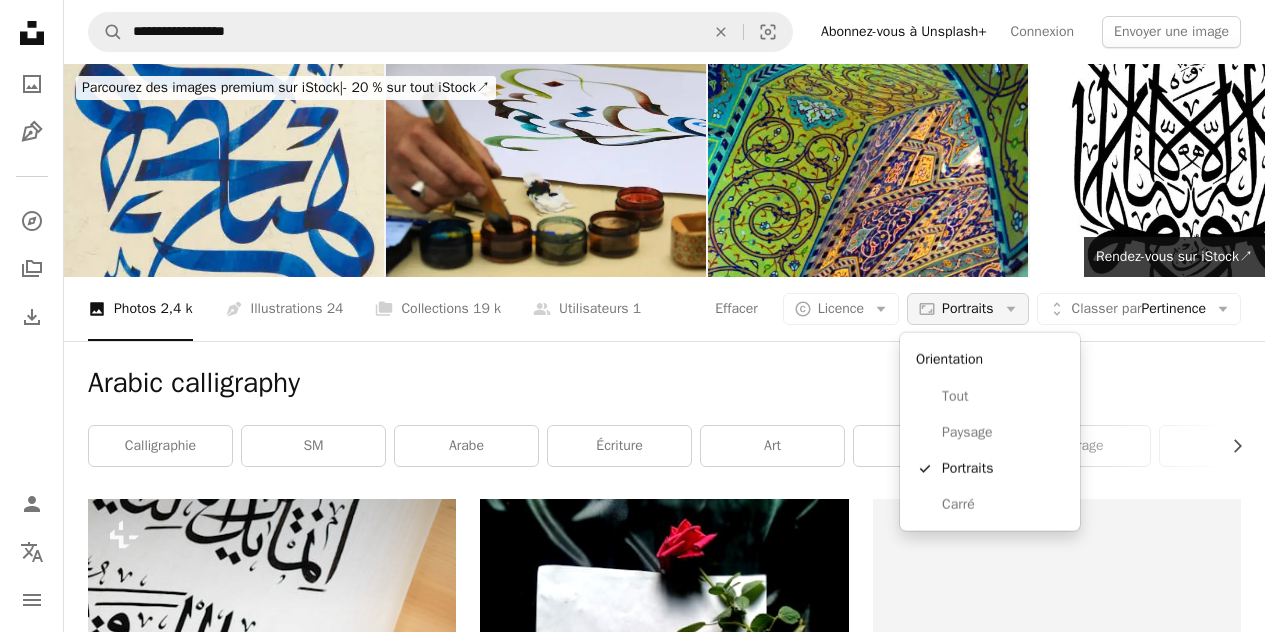click on "Portraits" at bounding box center (967, 309) 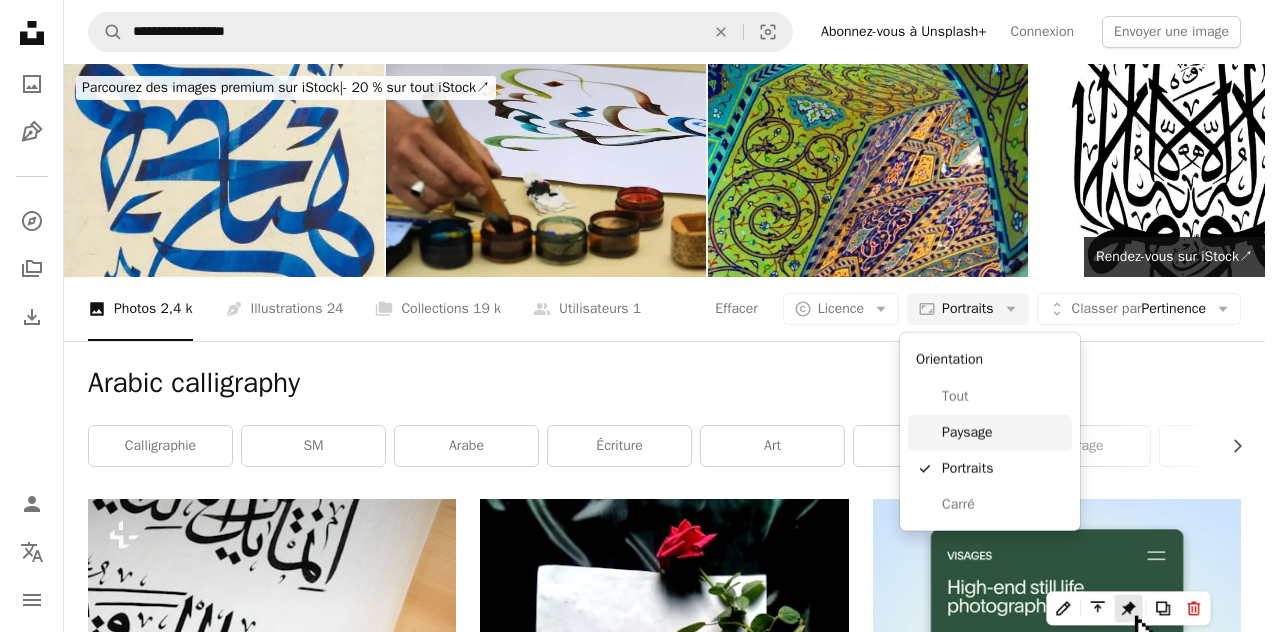 click on "Paysage" at bounding box center (1003, 433) 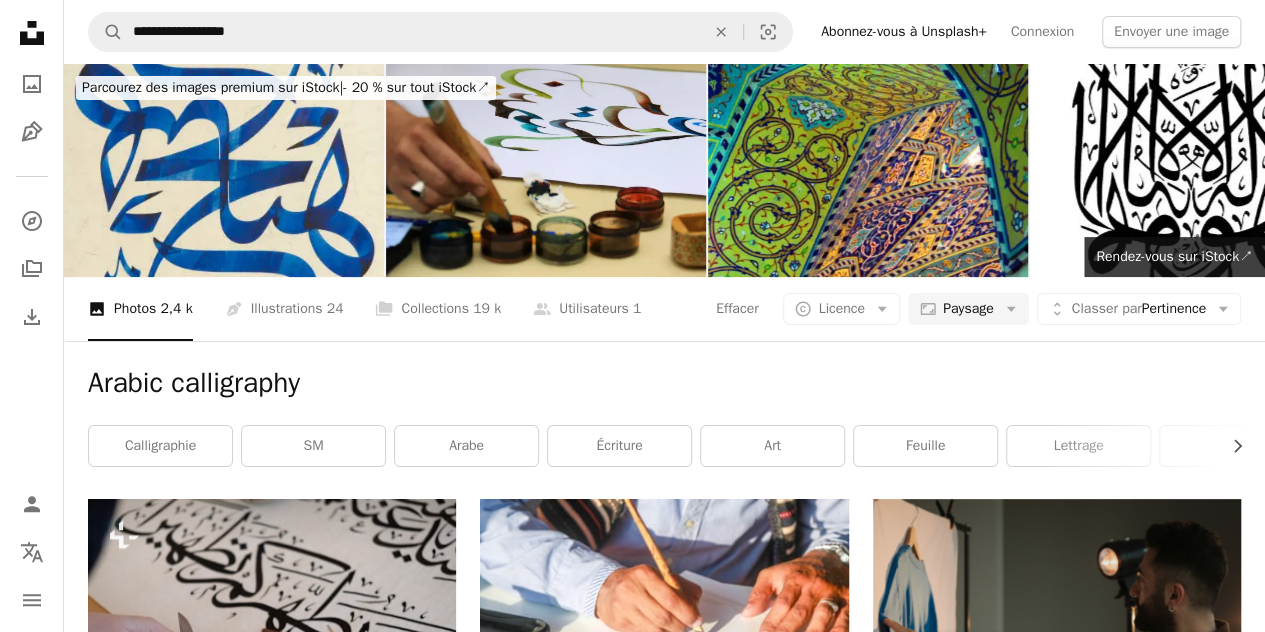 scroll, scrollTop: 400, scrollLeft: 0, axis: vertical 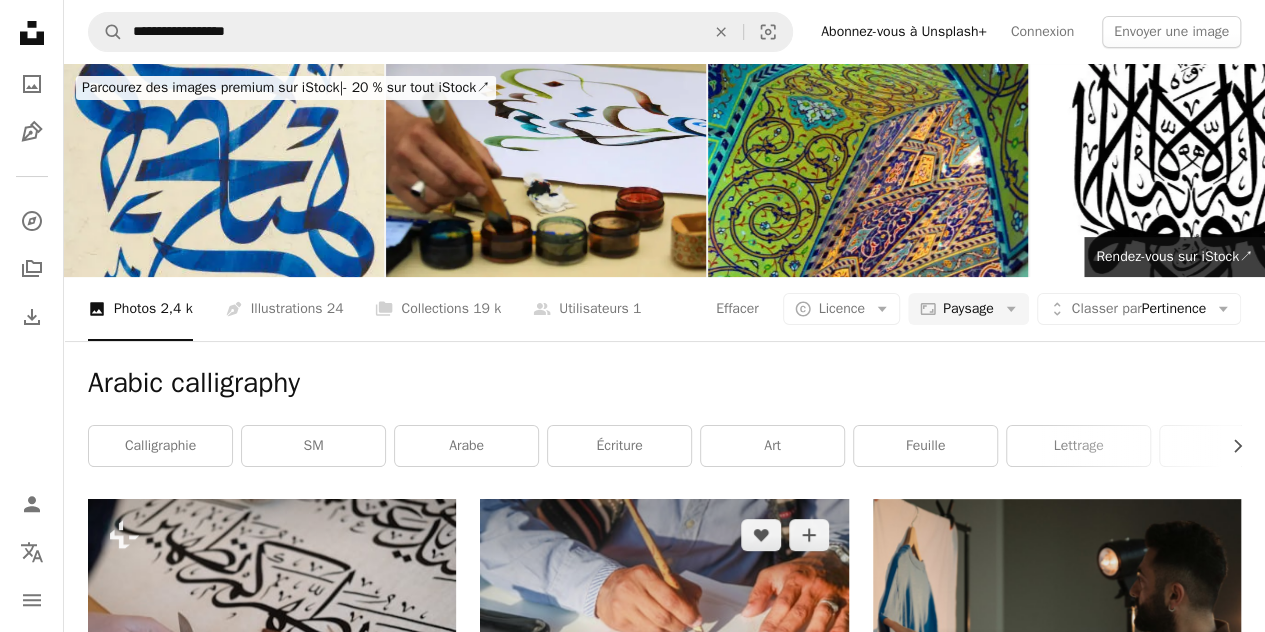 click on "Arrow pointing down" 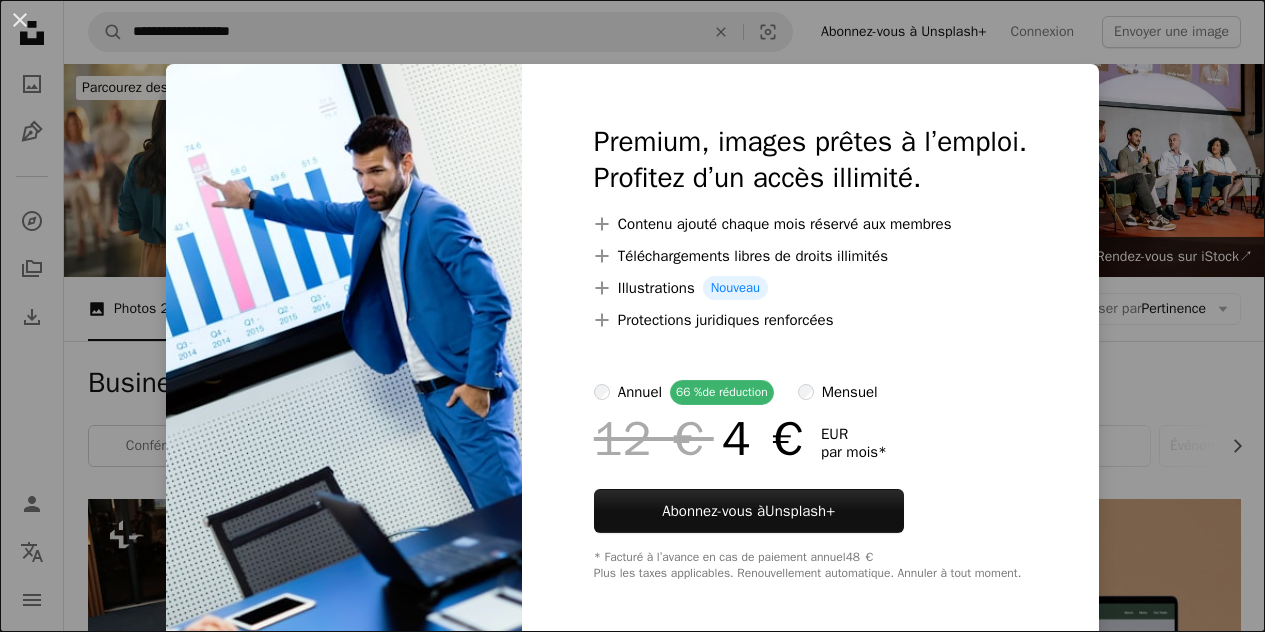 scroll, scrollTop: 574, scrollLeft: 0, axis: vertical 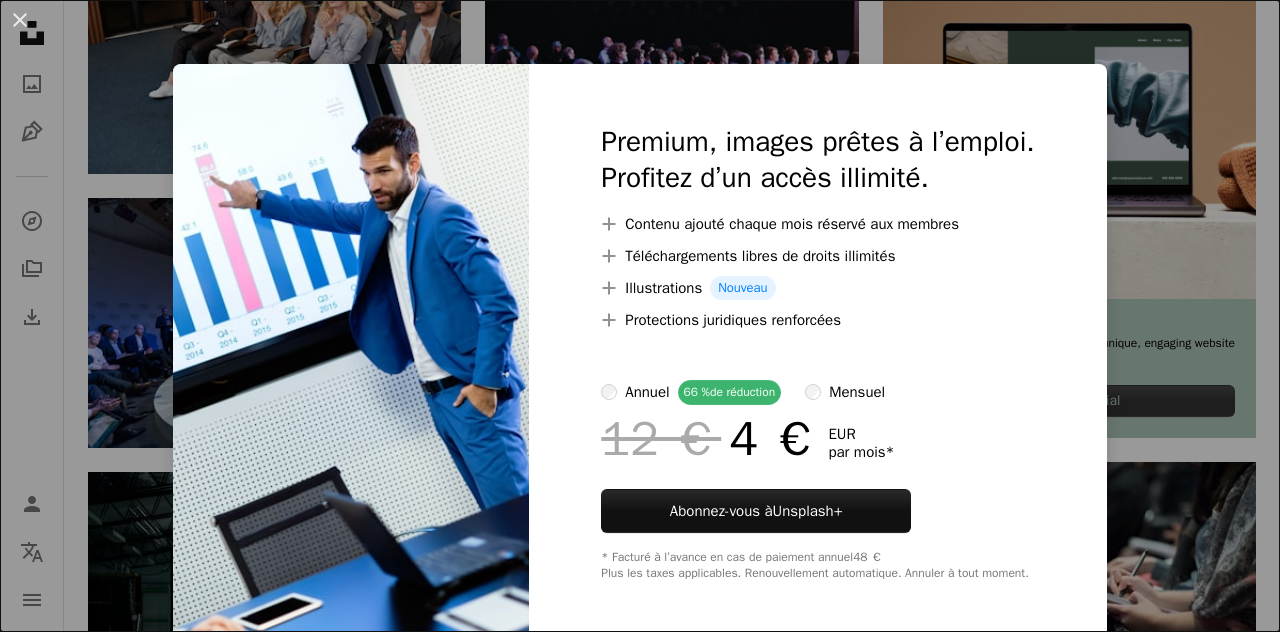 click on "An X shape Premium, images prêtes à l’emploi. Profitez d’un accès illimité. A plus sign Contenu ajouté chaque mois réservé aux membres A plus sign Téléchargements libres de droits illimités A plus sign Illustrations  Nouveau A plus sign Protections juridiques renforcées annuel 66 %  de réduction mensuel 12 €   4 € EUR par mois * Abonnez-vous à  Unsplash+ * Facturé à l’avance en cas de paiement annuel  48 € Plus les taxes applicables. Renouvellement automatique. Annuler à tout moment." at bounding box center [640, 316] 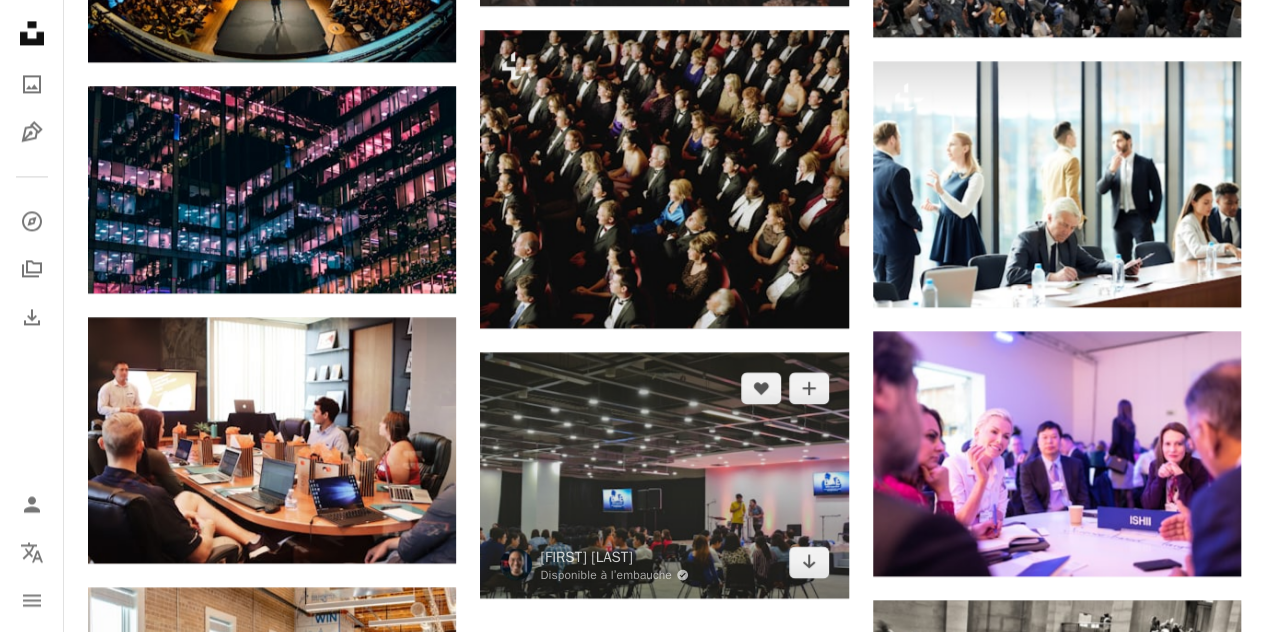 scroll, scrollTop: 1522, scrollLeft: 0, axis: vertical 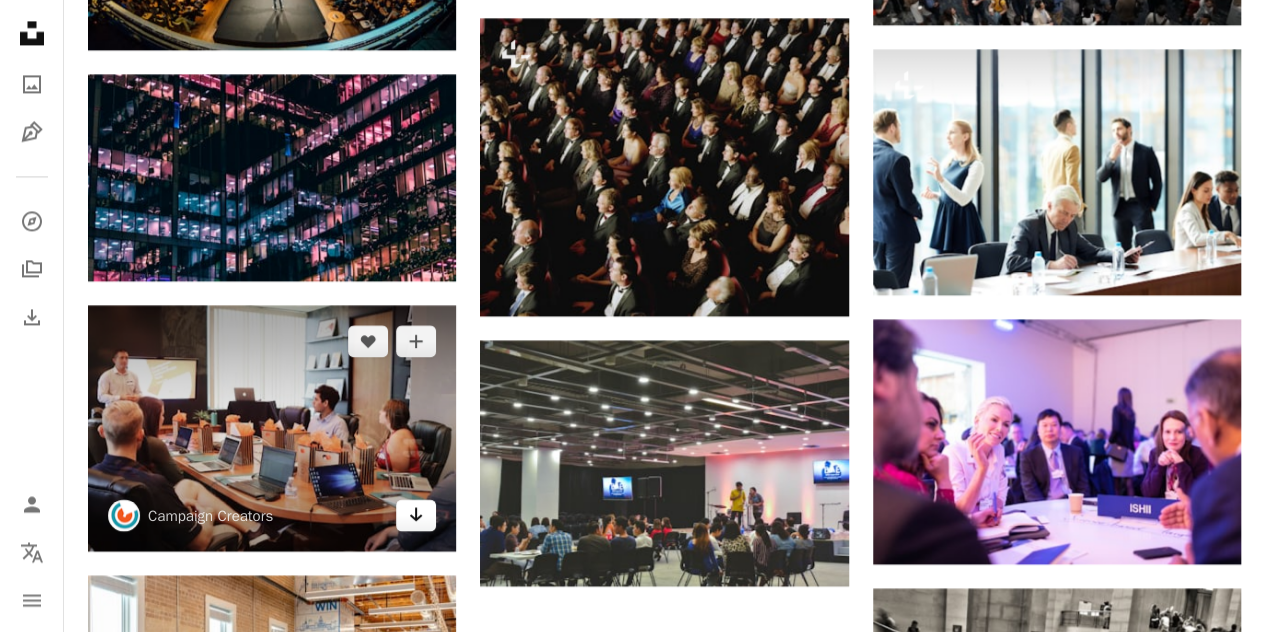 click 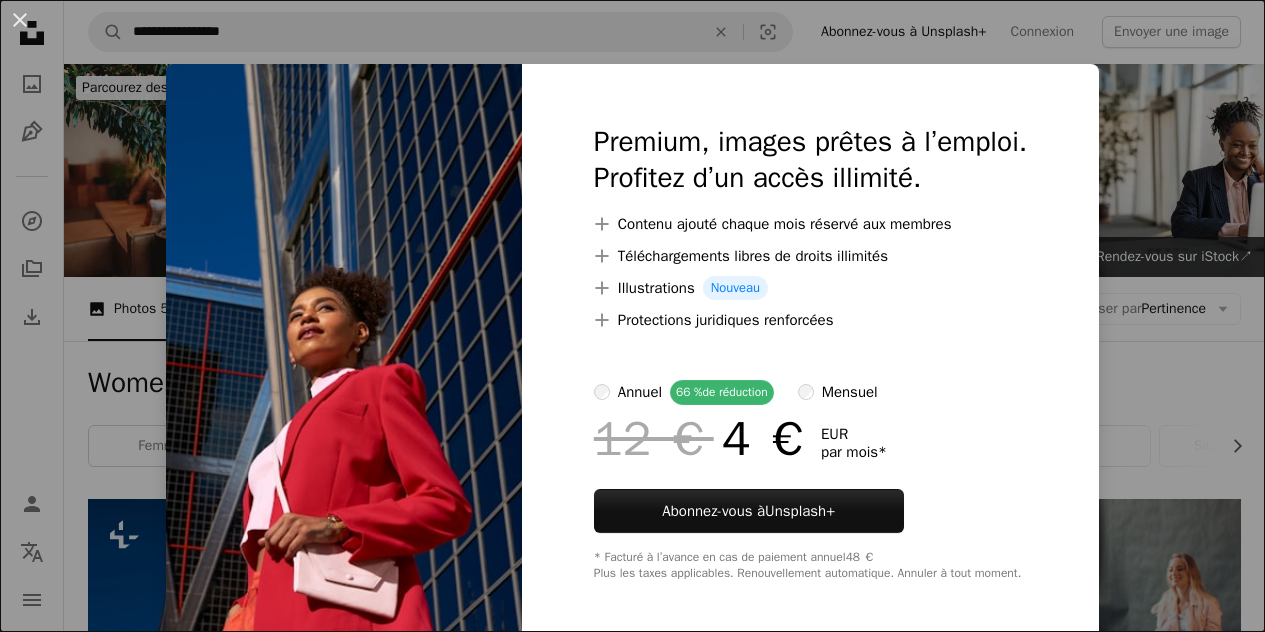 scroll, scrollTop: 461, scrollLeft: 0, axis: vertical 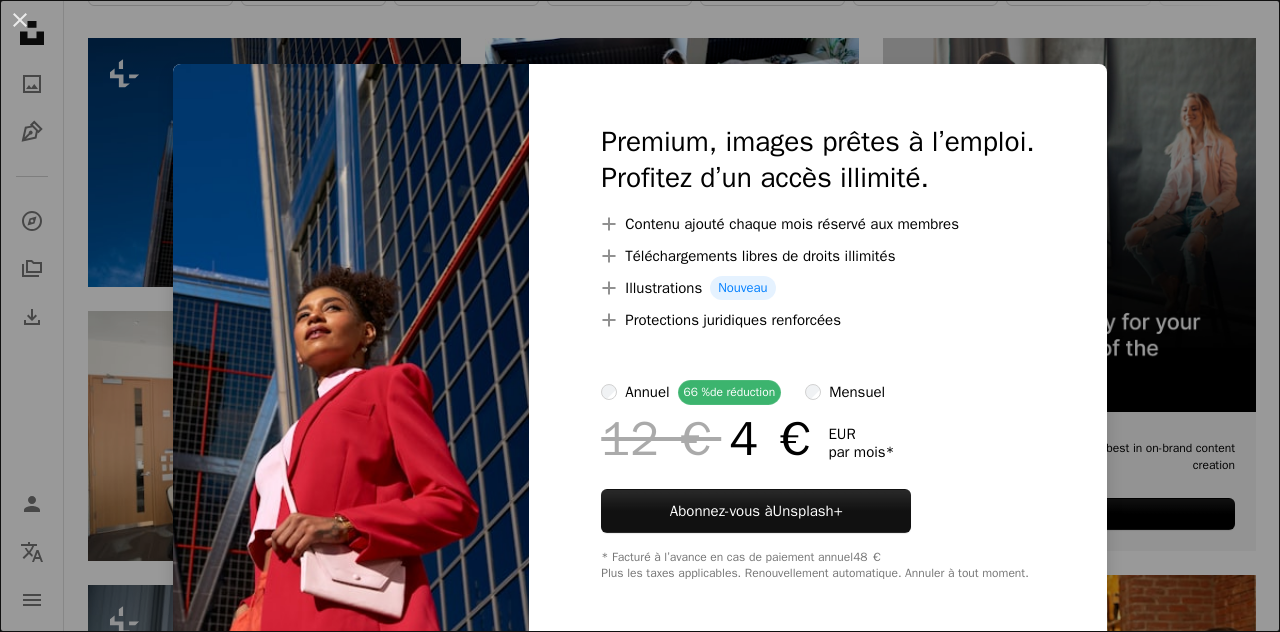 click on "An X shape Premium, images prêtes à l’emploi. Profitez d’un accès illimité. A plus sign Contenu ajouté chaque mois réservé aux membres A plus sign Téléchargements libres de droits illimités A plus sign Illustrations  Nouveau A plus sign Protections juridiques renforcées annuel 66 %  de réduction mensuel 12 €   4 € EUR par mois * Abonnez-vous à  Unsplash+ * Facturé à l’avance en cas de paiement annuel  48 € Plus les taxes applicables. Renouvellement automatique. Annuler à tout moment." at bounding box center (640, 316) 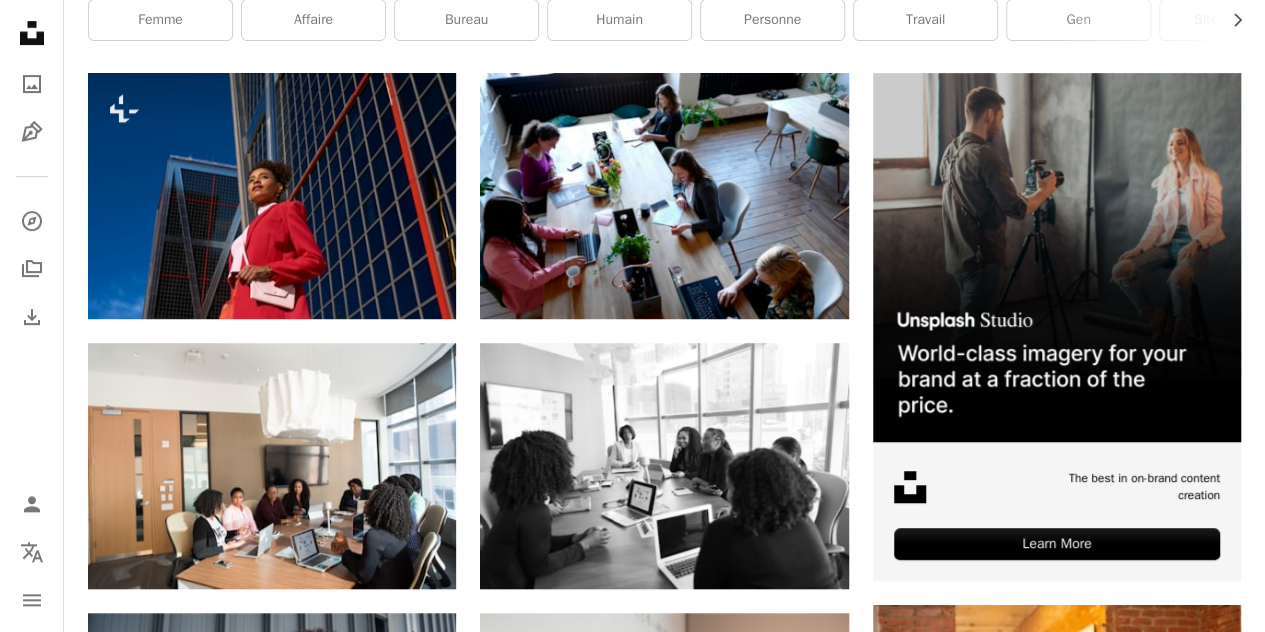 scroll, scrollTop: 427, scrollLeft: 0, axis: vertical 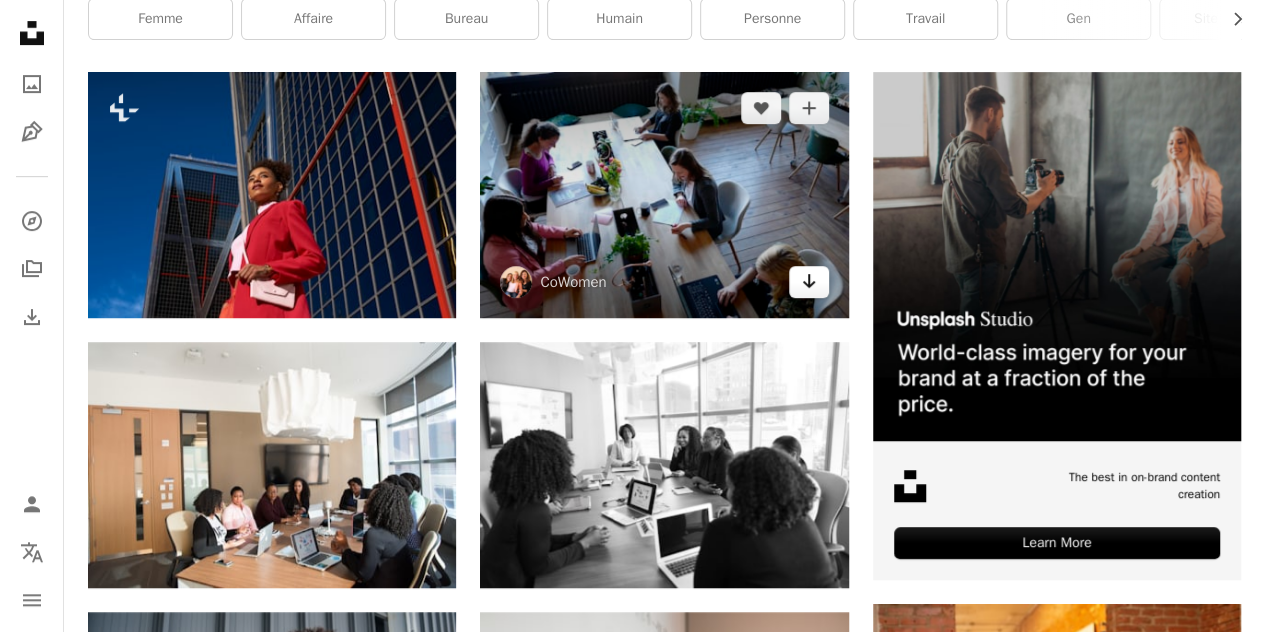 click on "Arrow pointing down" 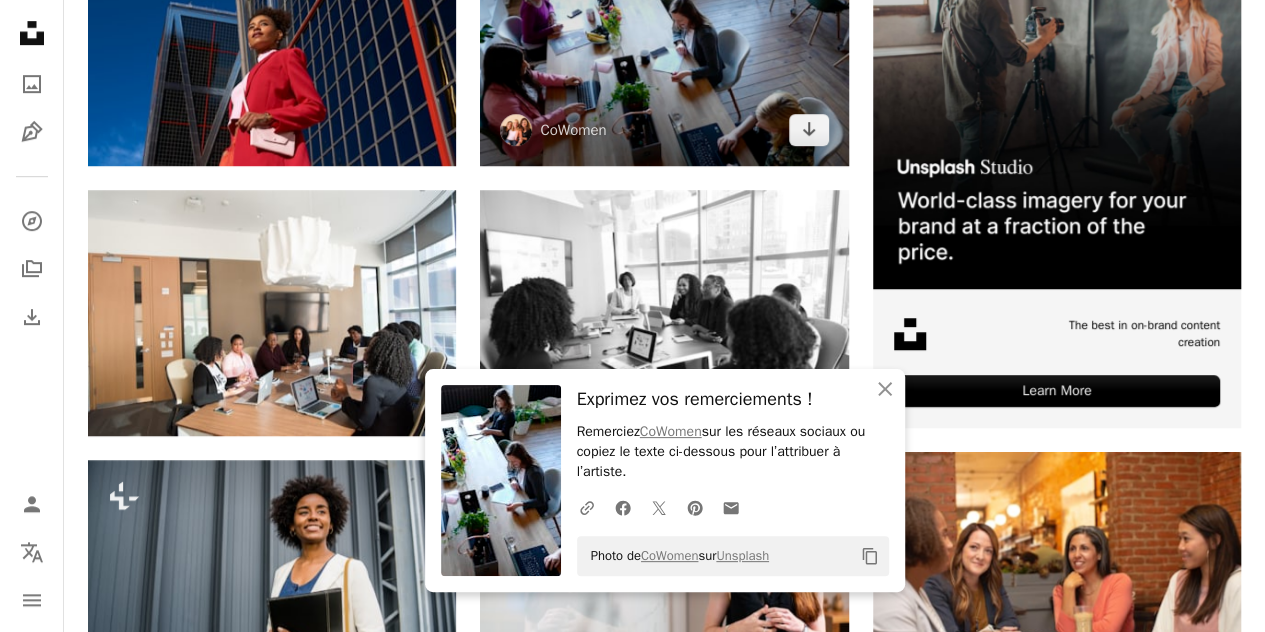 scroll, scrollTop: 588, scrollLeft: 0, axis: vertical 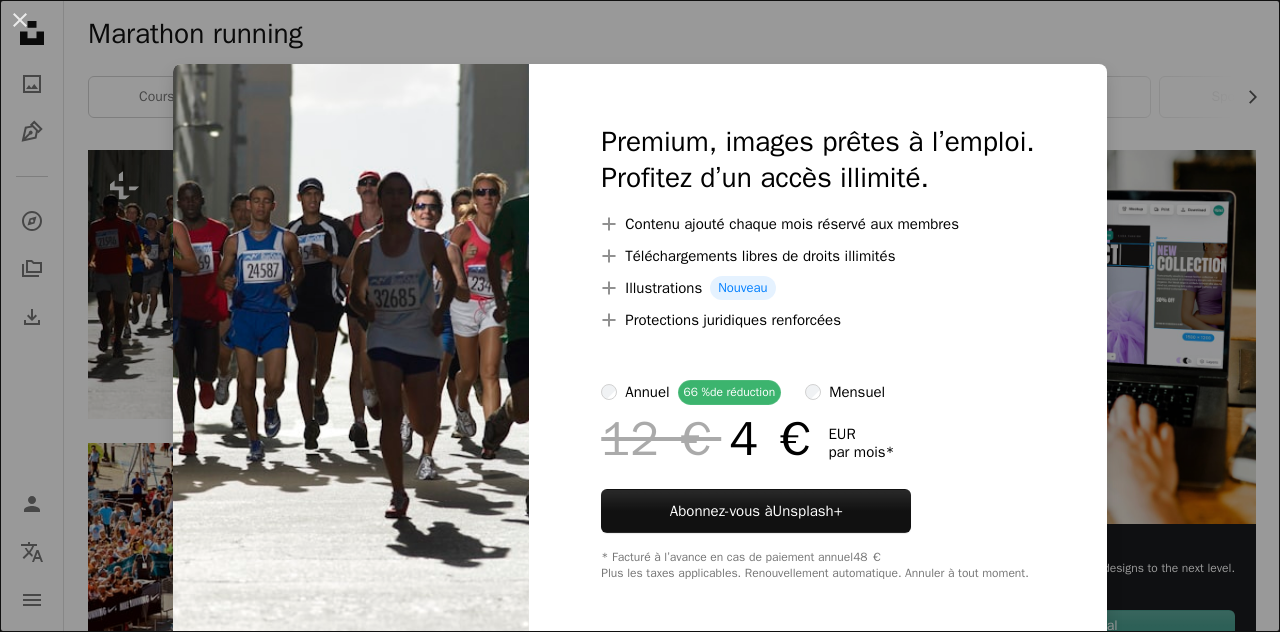 click on "An X shape Premium, images prêtes à l’emploi. Profitez d’un accès illimité. A plus sign Contenu ajouté chaque mois réservé aux membres A plus sign Téléchargements libres de droits illimités A plus sign Illustrations  Nouveau A plus sign Protections juridiques renforcées annuel 66 %  de réduction mensuel 12 €   4 € EUR par mois * Abonnez-vous à  Unsplash+ * Facturé à l’avance en cas de paiement annuel  48 € Plus les taxes applicables. Renouvellement automatique. Annuler à tout moment." at bounding box center (640, 316) 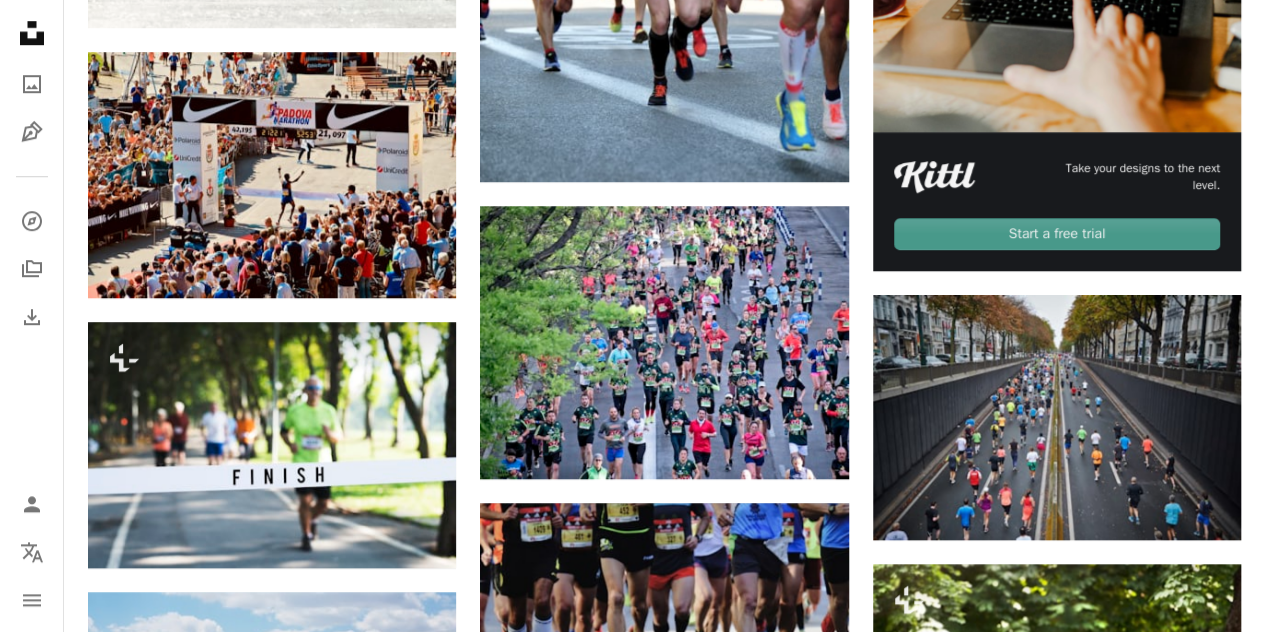 scroll, scrollTop: 746, scrollLeft: 0, axis: vertical 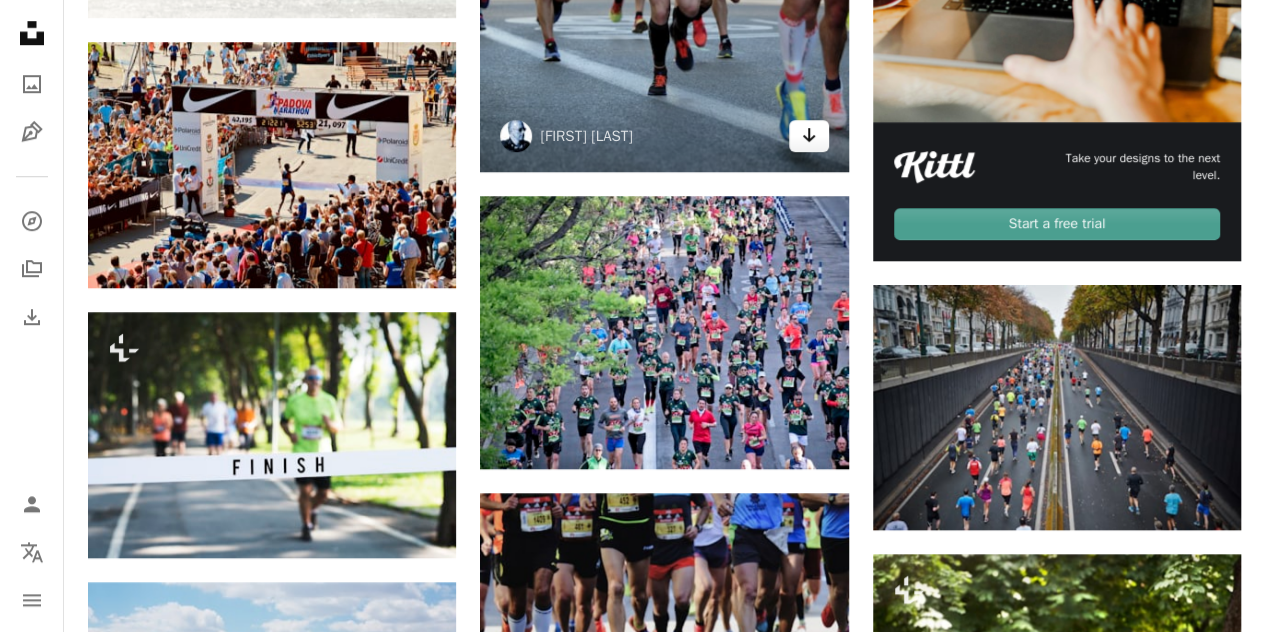 click on "Arrow pointing down" 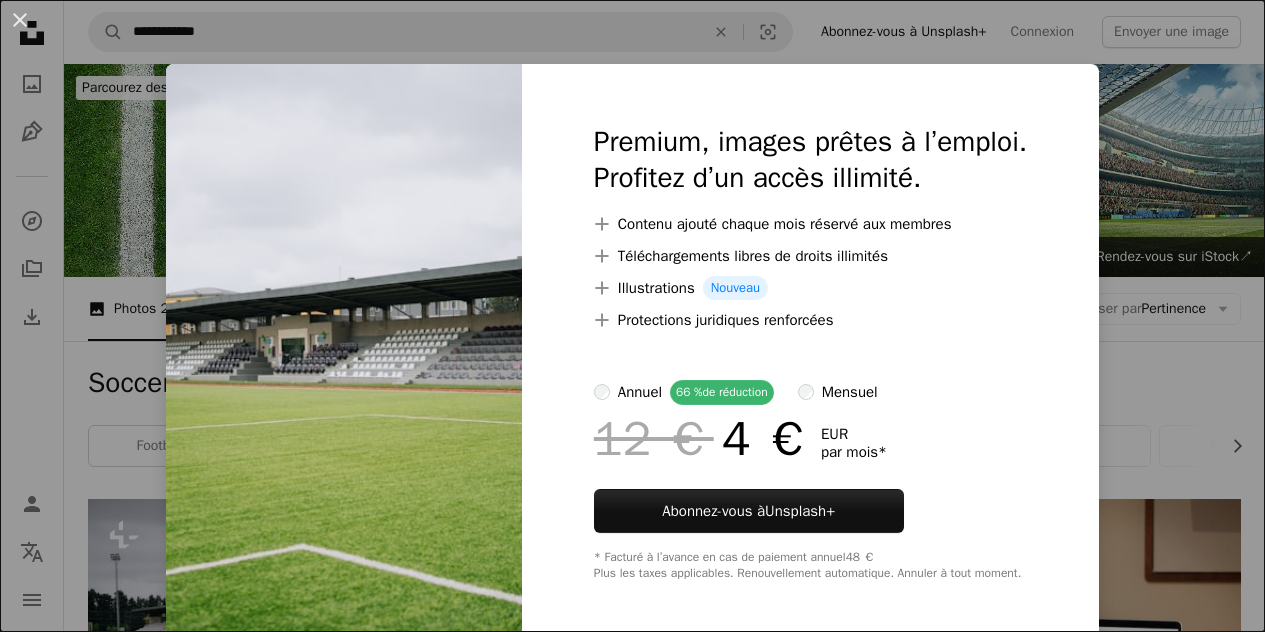 scroll, scrollTop: 359, scrollLeft: 0, axis: vertical 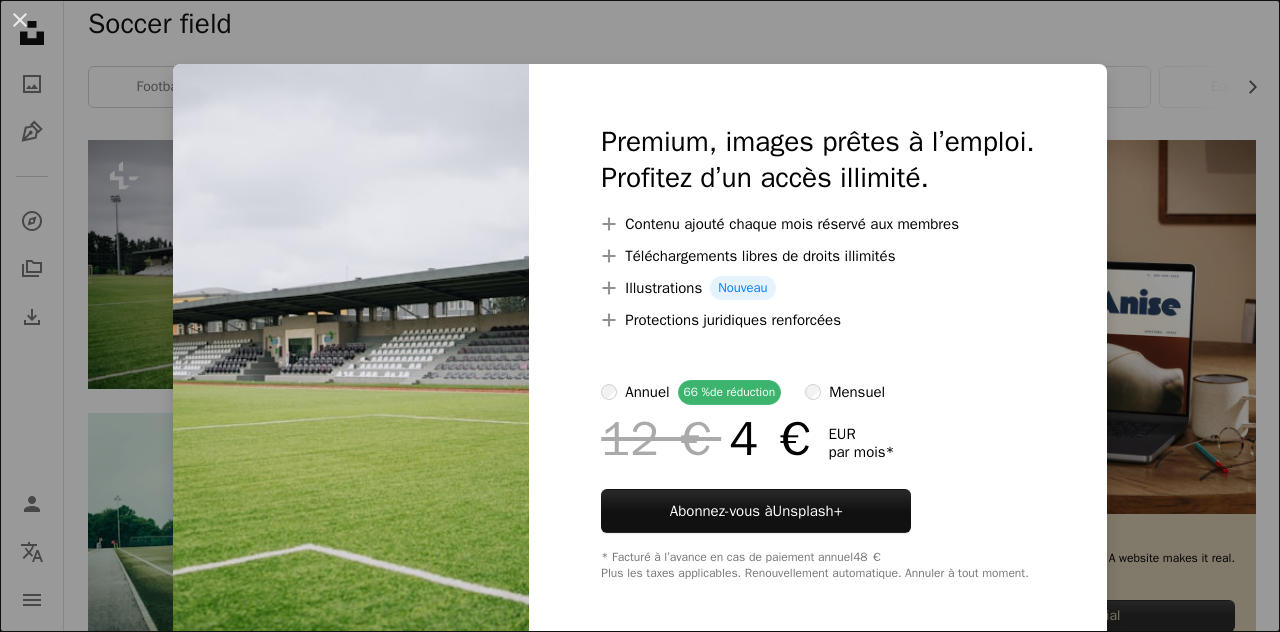 click on "An X shape Premium, images prêtes à l’emploi. Profitez d’un accès illimité. A plus sign Contenu ajouté chaque mois réservé aux membres A plus sign Téléchargements libres de droits illimités A plus sign Illustrations  Nouveau A plus sign Protections juridiques renforcées annuel 66 %  de réduction mensuel 12 €   4 € EUR par mois * Abonnez-vous à  Unsplash+ * Facturé à l’avance en cas de paiement annuel  48 € Plus les taxes applicables. Renouvellement automatique. Annuler à tout moment." at bounding box center (640, 316) 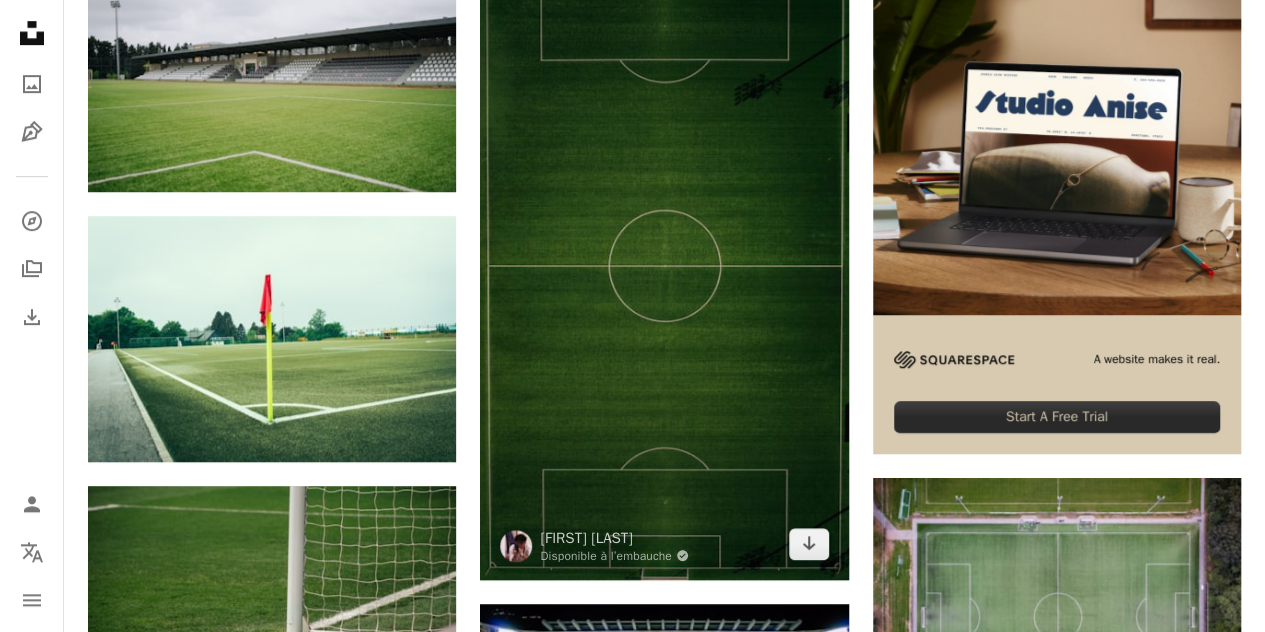 scroll, scrollTop: 591, scrollLeft: 0, axis: vertical 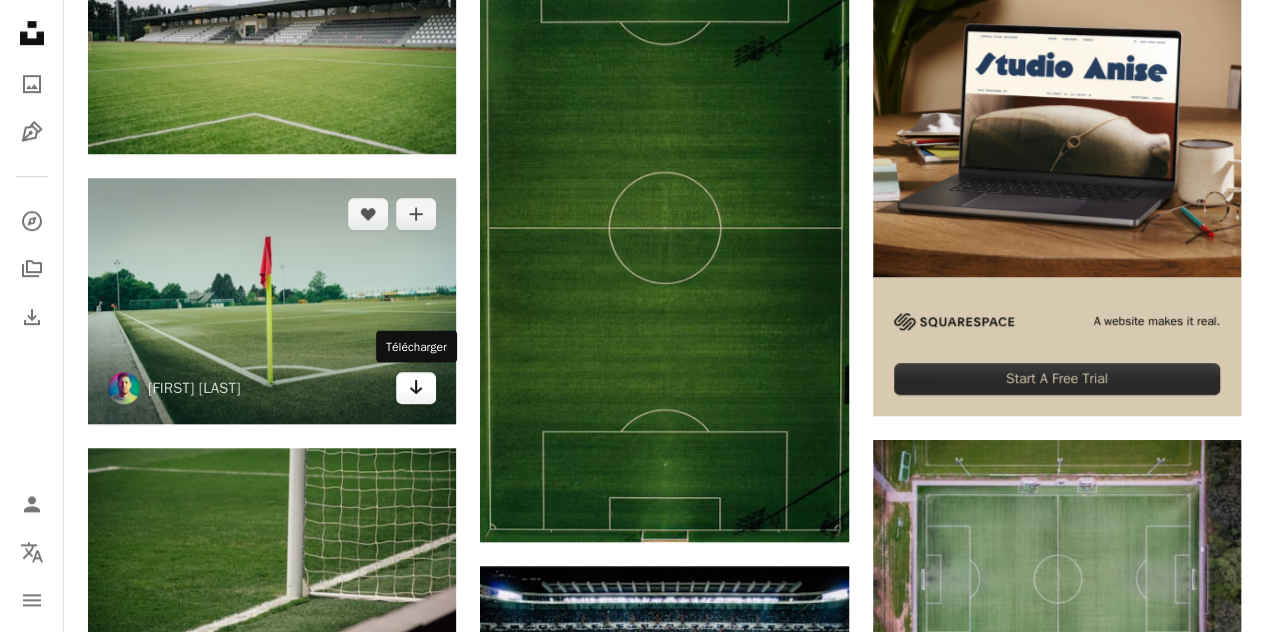 click on "Arrow pointing down" 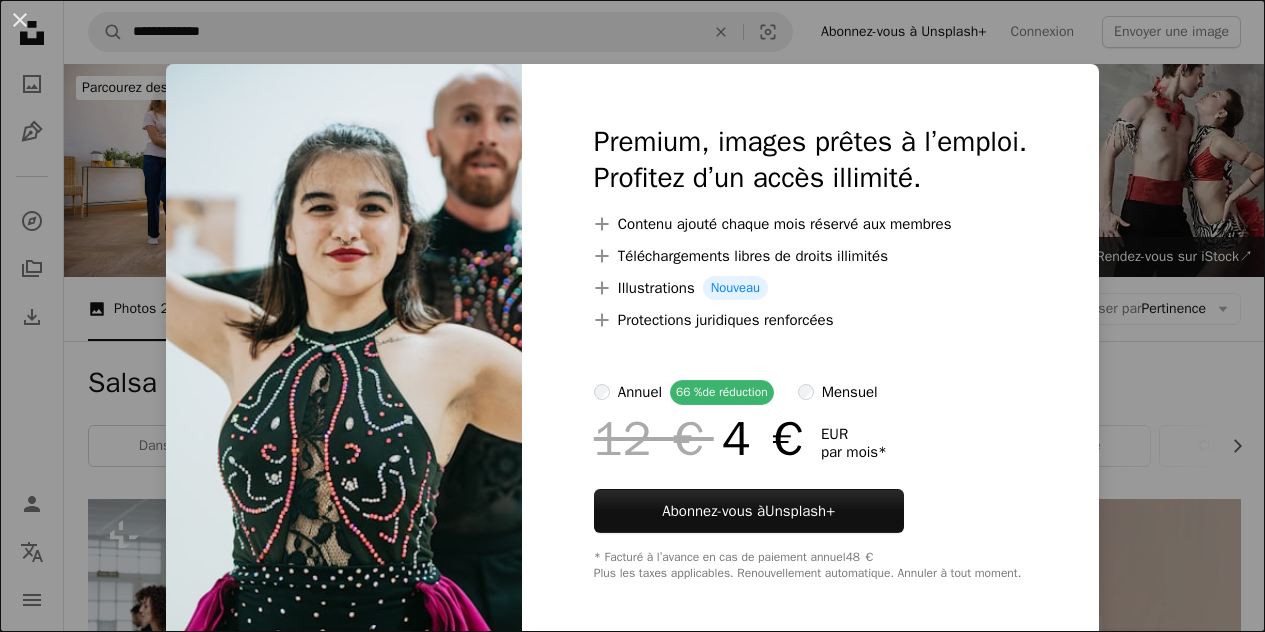 scroll, scrollTop: 1677, scrollLeft: 0, axis: vertical 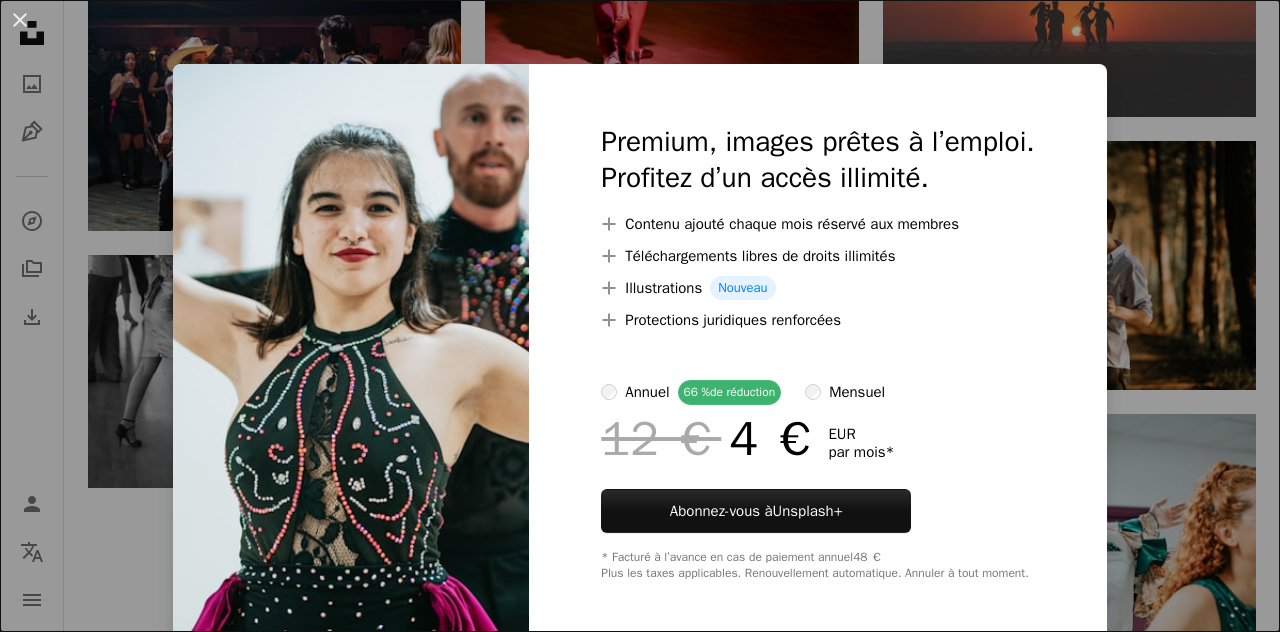 click on "An X shape Premium, images prêtes à l’emploi. Profitez d’un accès illimité. A plus sign Contenu ajouté chaque mois réservé aux membres A plus sign Téléchargements libres de droits illimités A plus sign Illustrations  Nouveau A plus sign Protections juridiques renforcées annuel 66 %  de réduction mensuel 12 €   4 € EUR par mois * Abonnez-vous à  Unsplash+ * Facturé à l’avance en cas de paiement annuel  48 € Plus les taxes applicables. Renouvellement automatique. Annuler à tout moment." at bounding box center [640, 316] 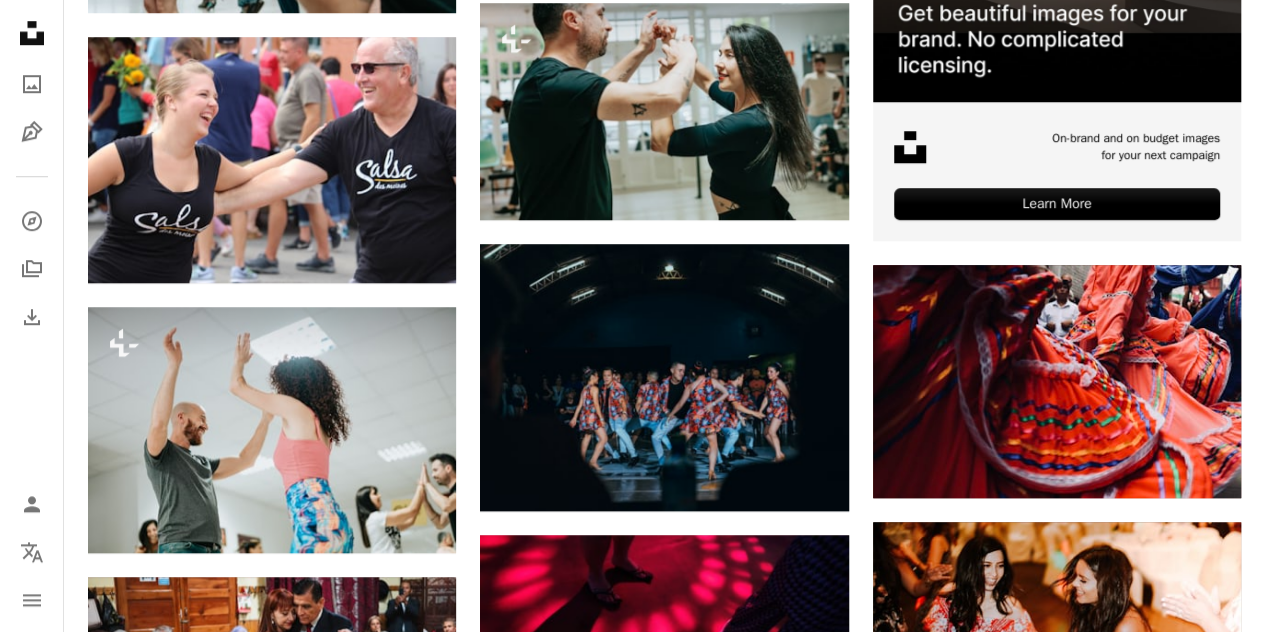 scroll, scrollTop: 761, scrollLeft: 0, axis: vertical 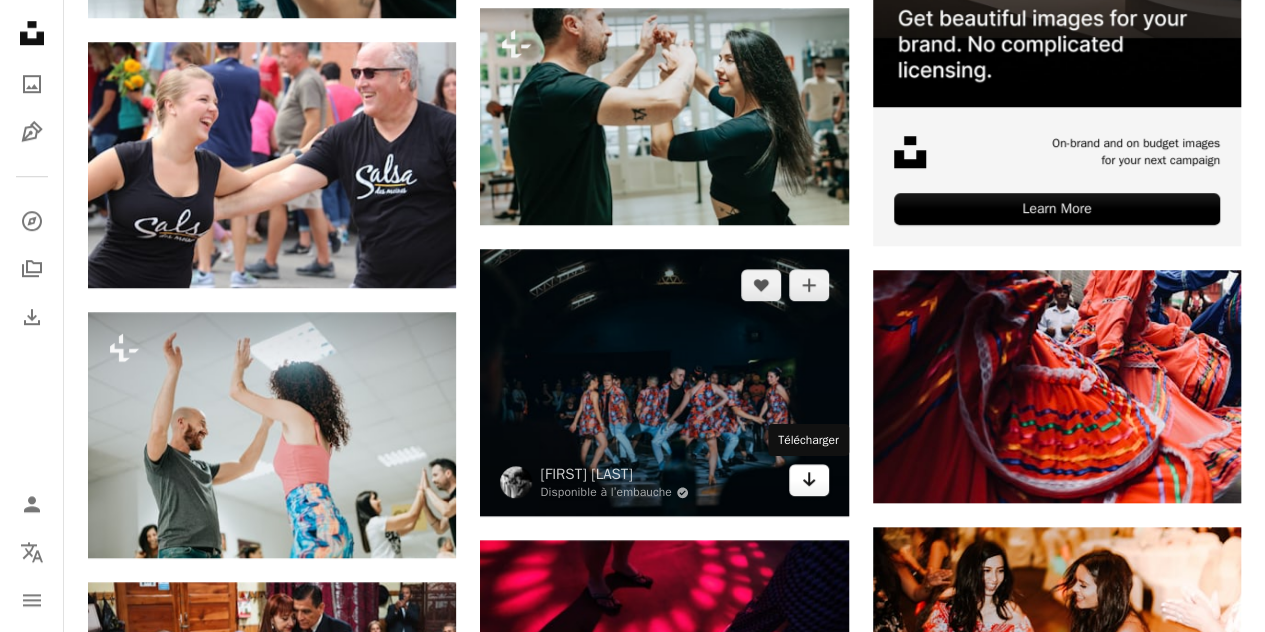 click 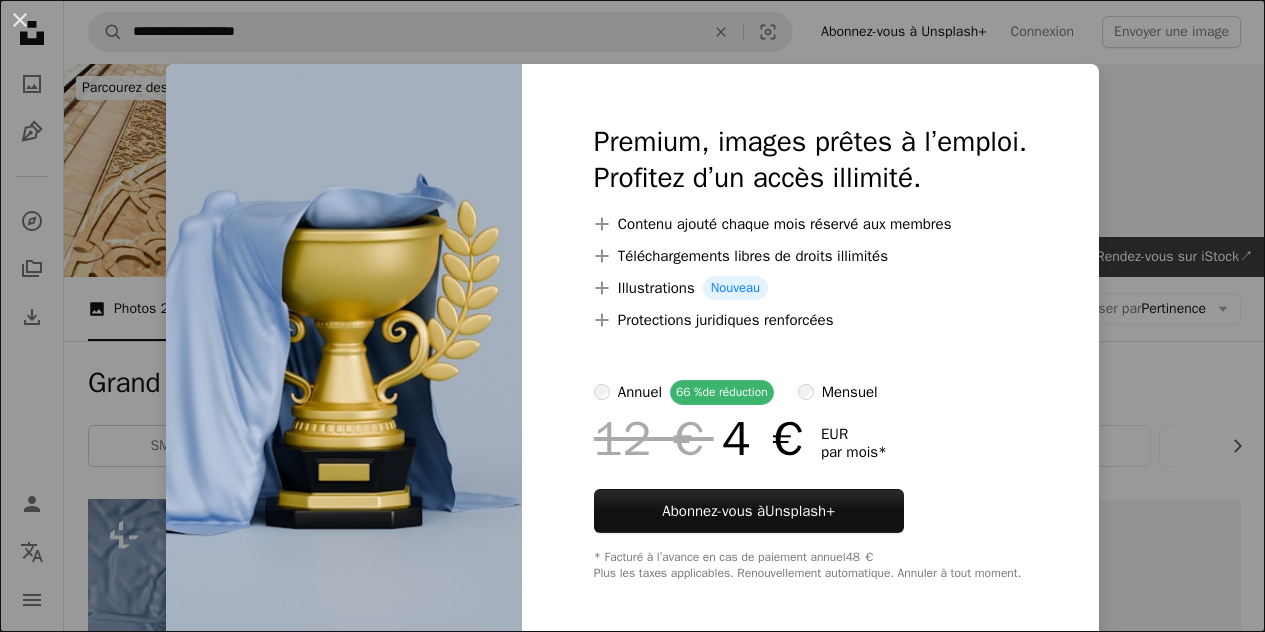 scroll, scrollTop: 1073, scrollLeft: 0, axis: vertical 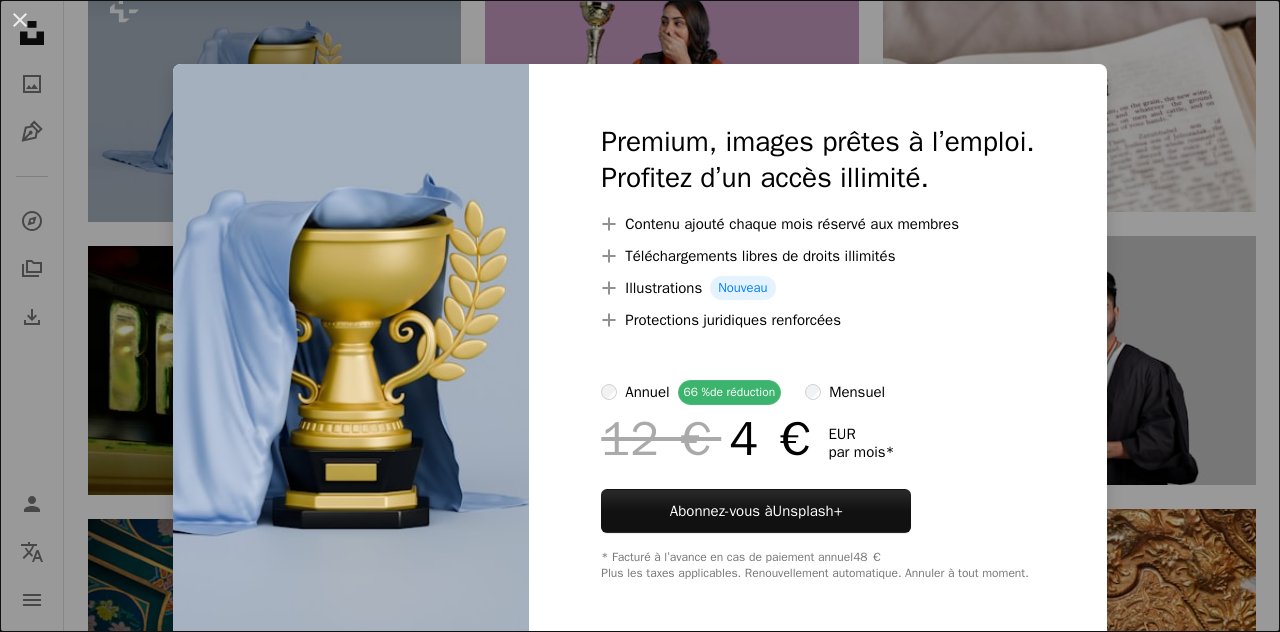 click on "An X shape Premium, images prêtes à l’emploi. Profitez d’un accès illimité. A plus sign Contenu ajouté chaque mois réservé aux membres A plus sign Téléchargements libres de droits illimités A plus sign Illustrations  Nouveau A plus sign Protections juridiques renforcées annuel 66 %  de réduction mensuel 12 €   4 € EUR par mois * Abonnez-vous à  Unsplash+ * Facturé à l’avance en cas de paiement annuel  48 € Plus les taxes applicables. Renouvellement automatique. Annuler à tout moment." at bounding box center (640, 316) 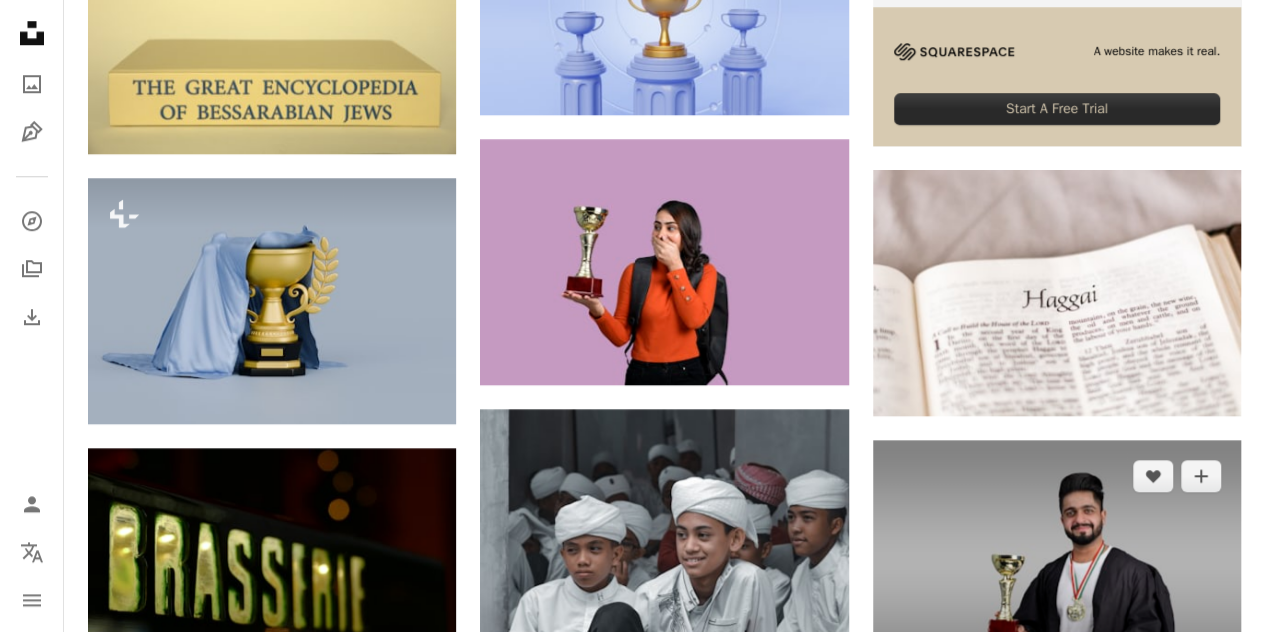 scroll, scrollTop: 973, scrollLeft: 0, axis: vertical 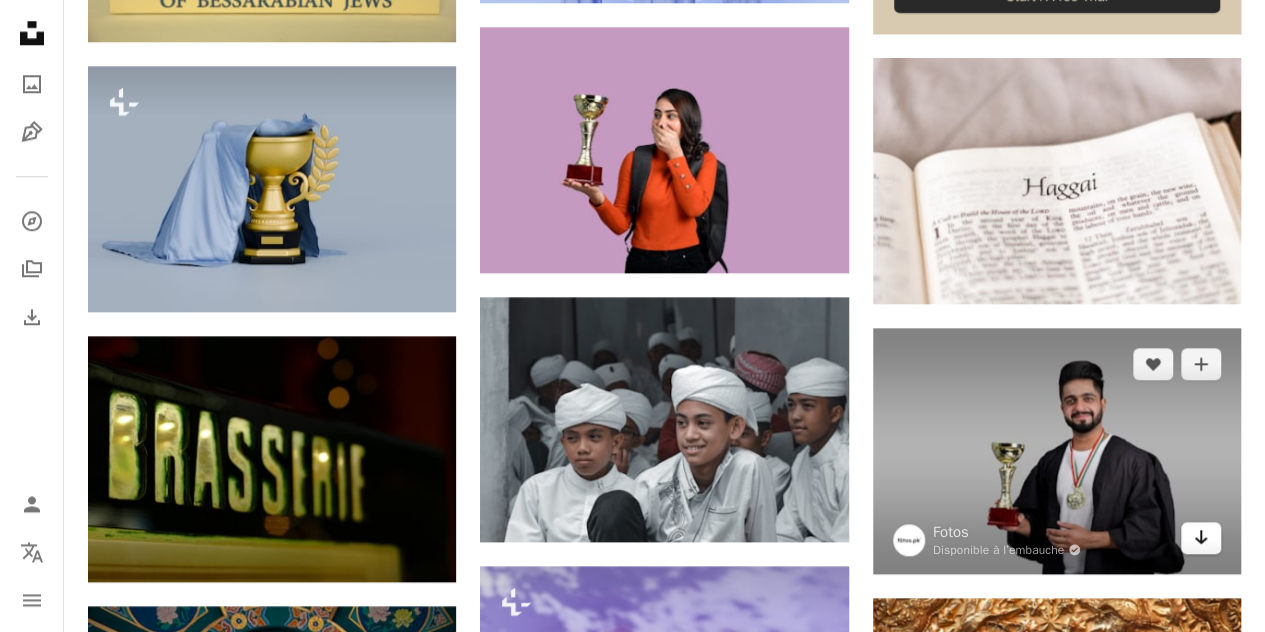 click on "Arrow pointing down" at bounding box center [1201, 538] 